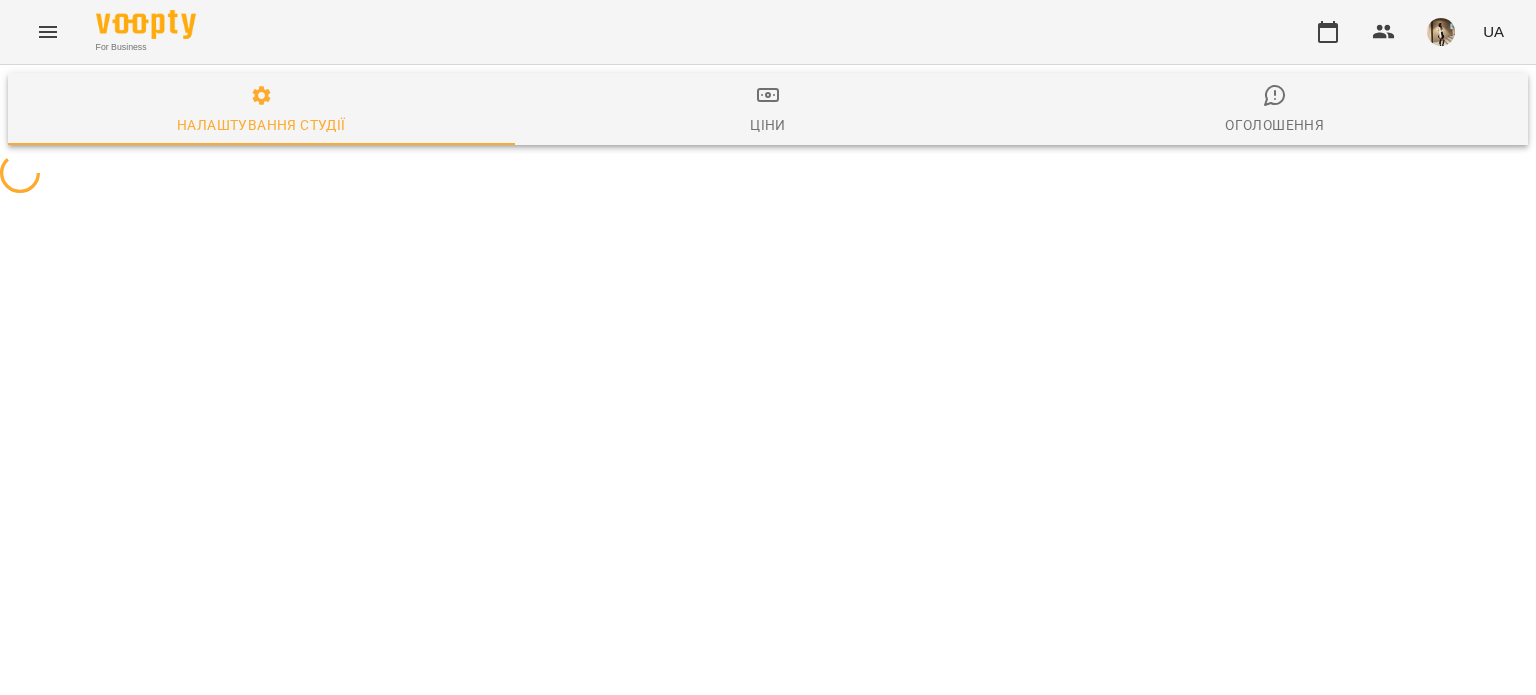 scroll, scrollTop: 0, scrollLeft: 0, axis: both 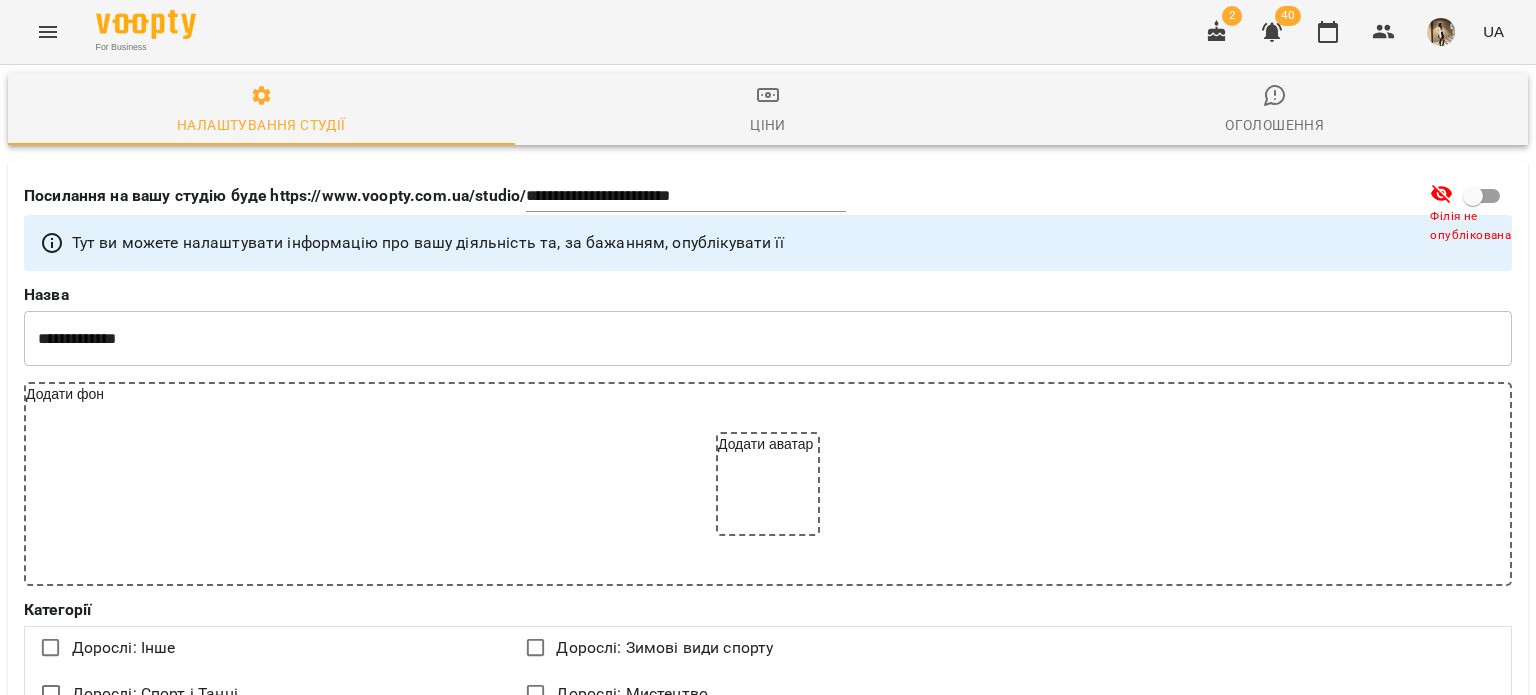 click on "For Business 2 40 UA" at bounding box center [768, 32] 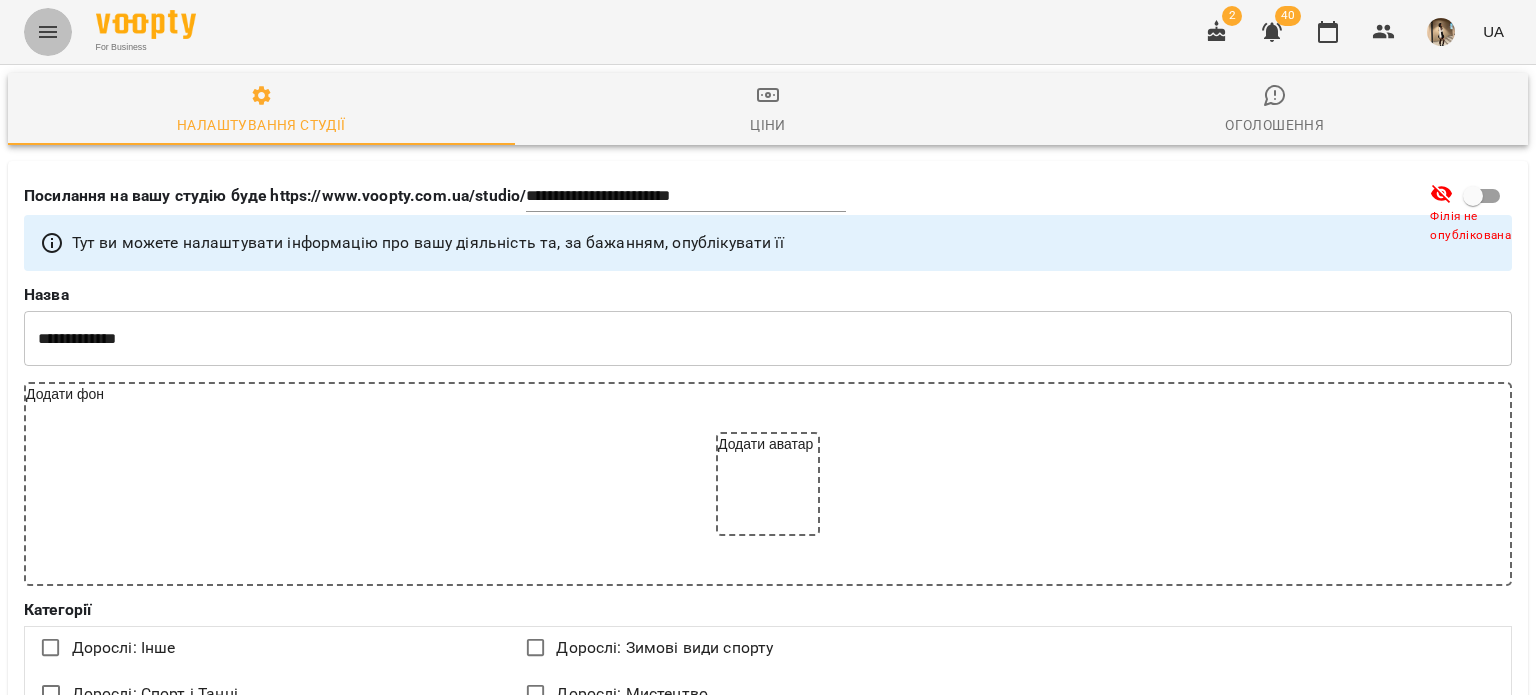 click 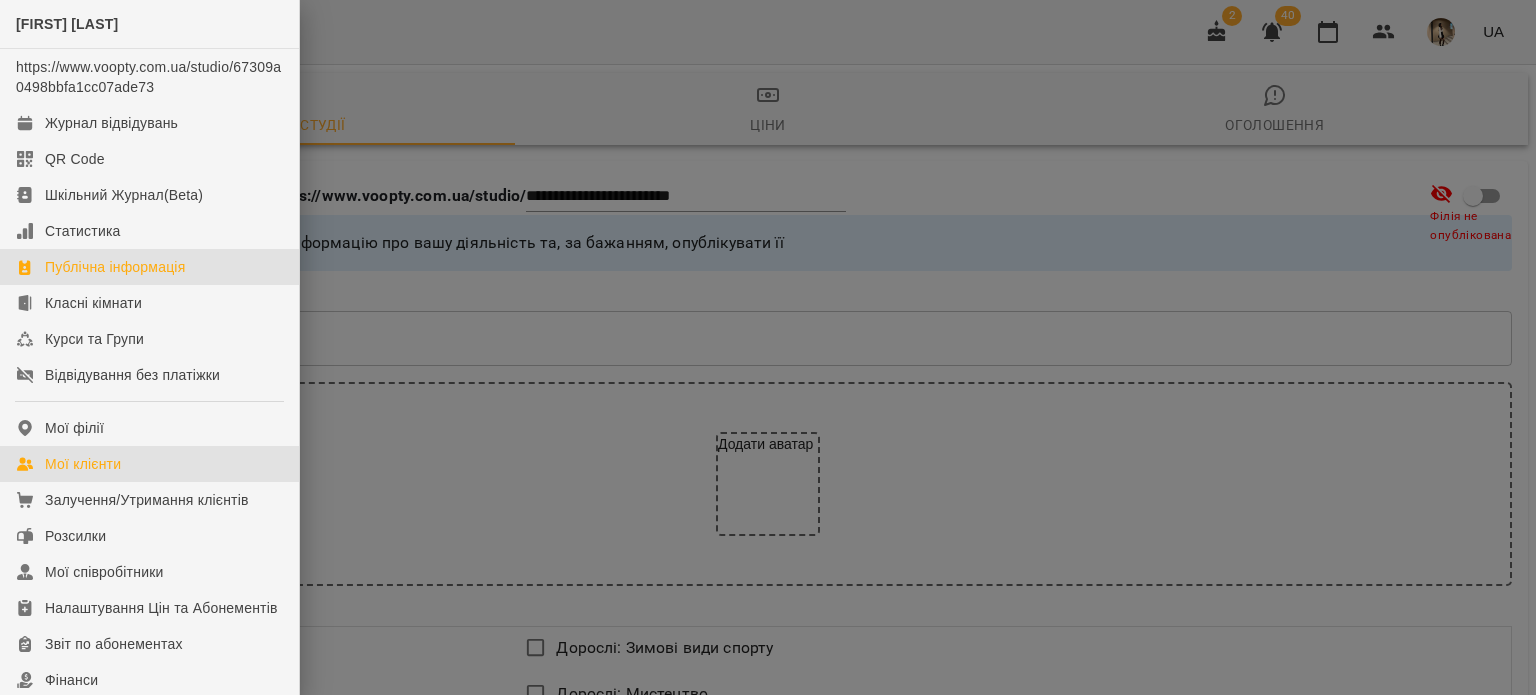 click on "Мої клієнти" at bounding box center [83, 464] 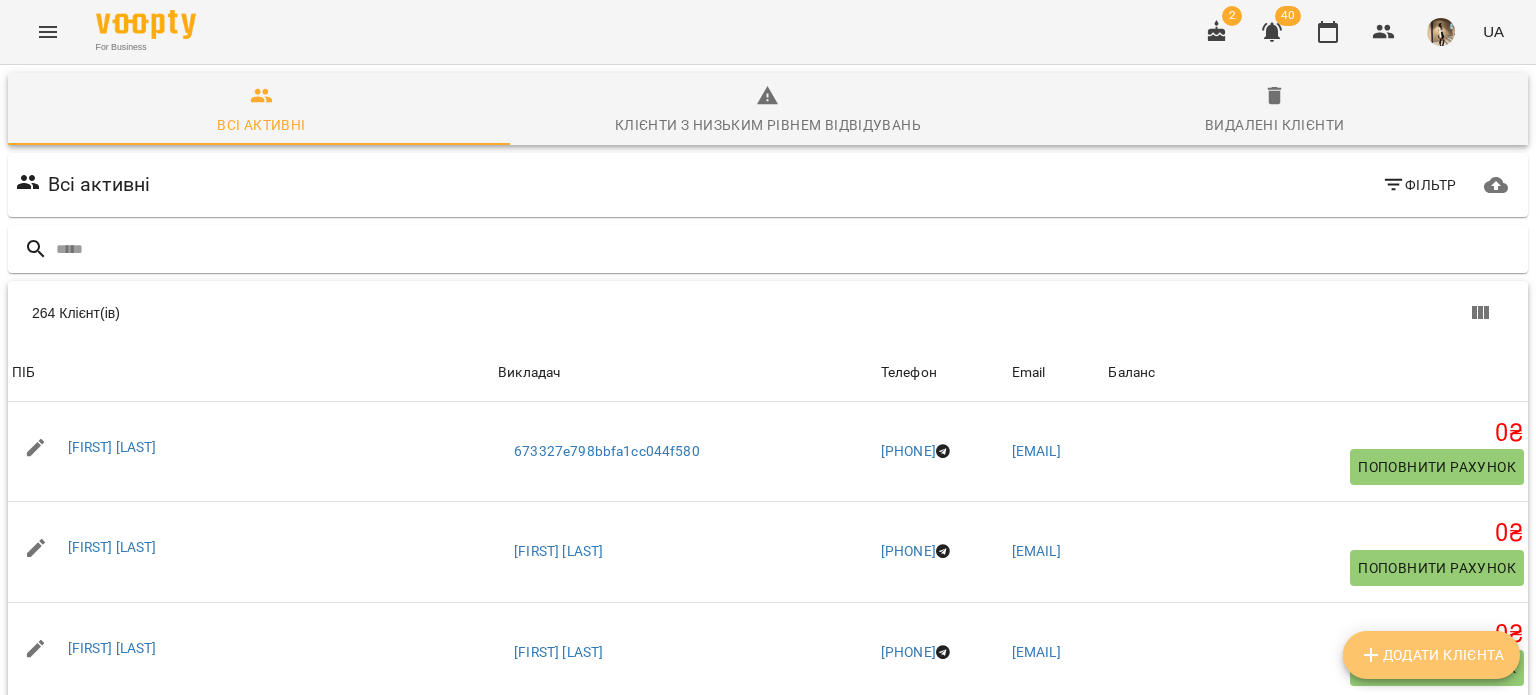click on "Додати клієнта" at bounding box center [1431, 655] 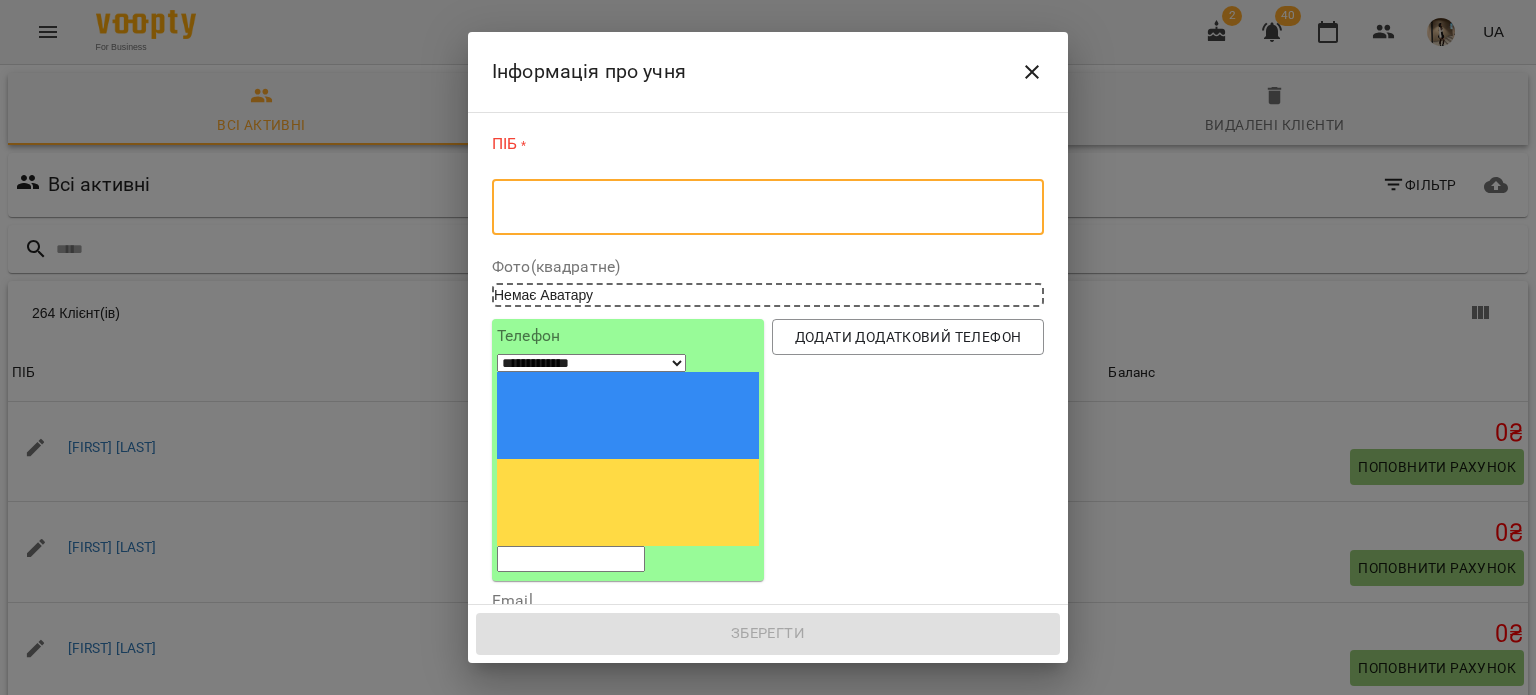 click at bounding box center [768, 207] 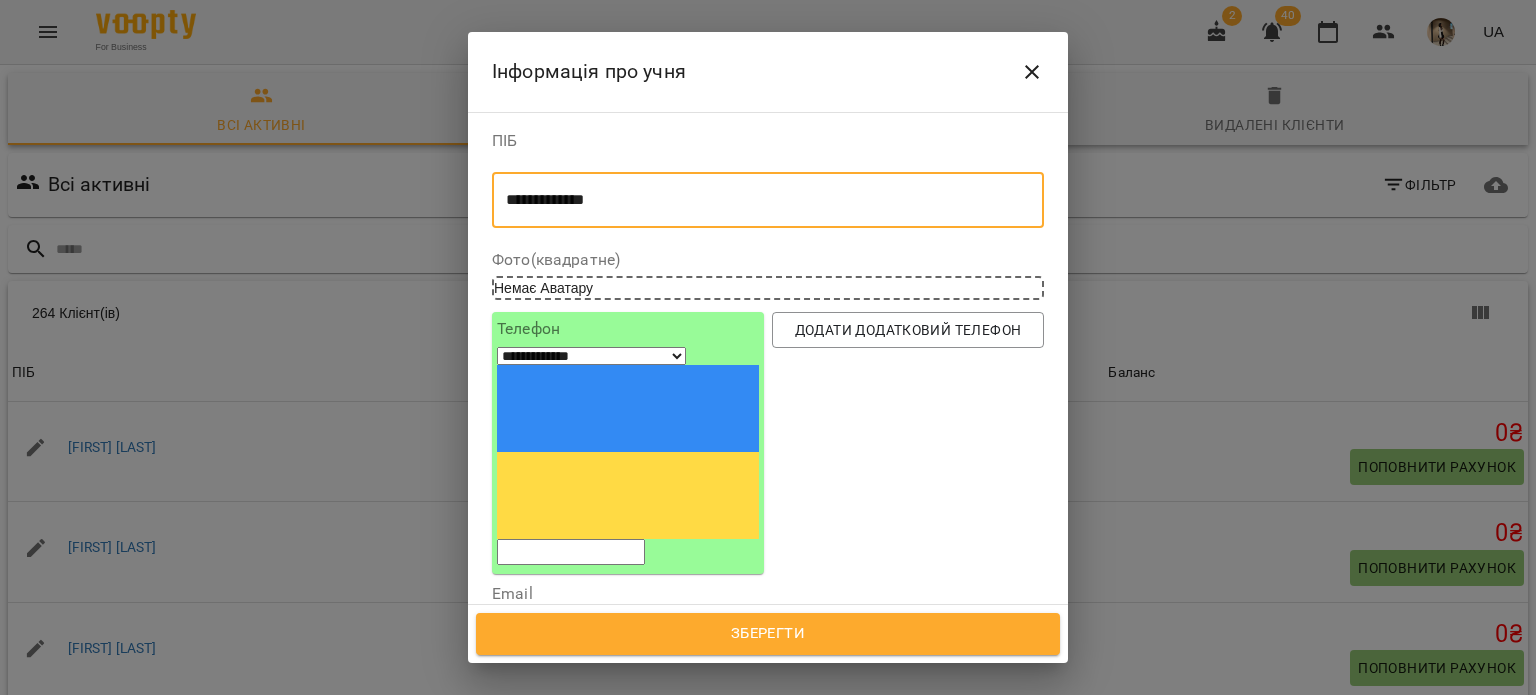 click on "**********" at bounding box center [760, 200] 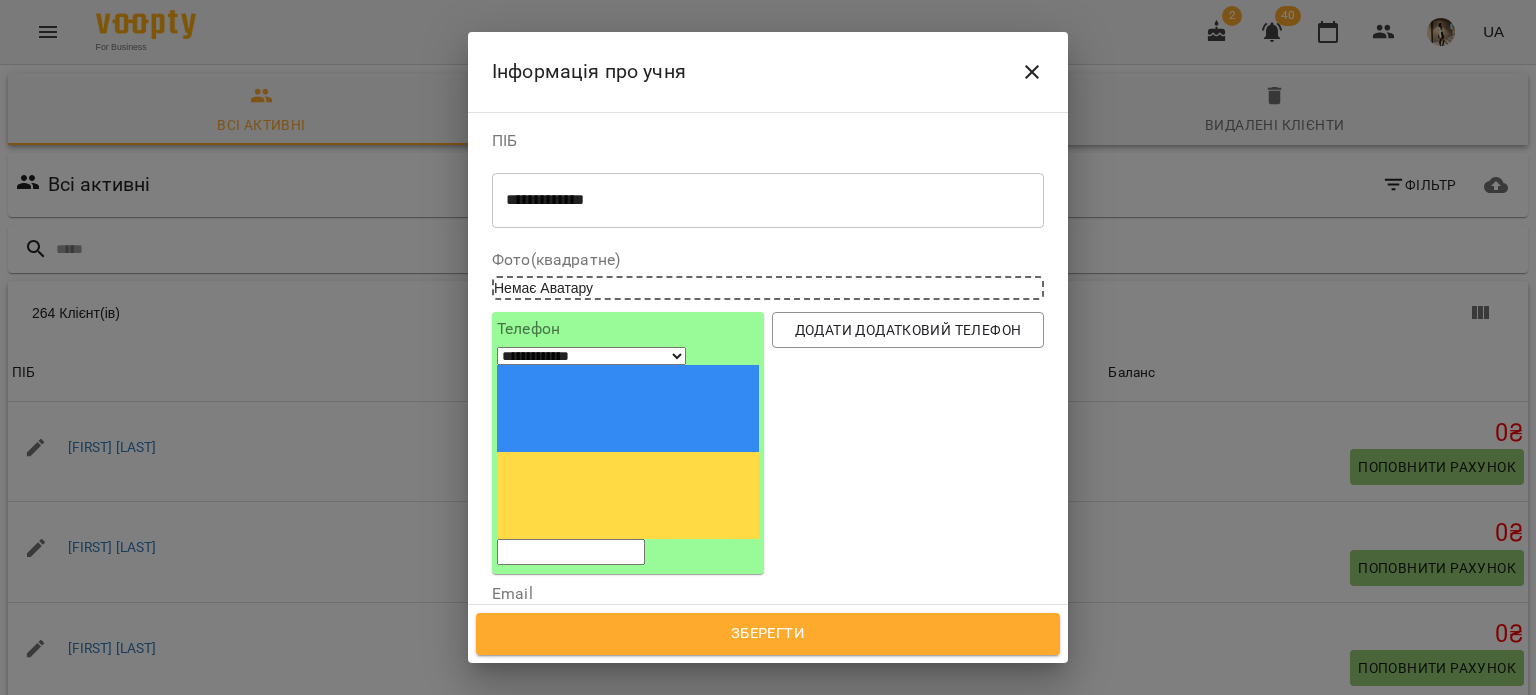 click at bounding box center (571, 552) 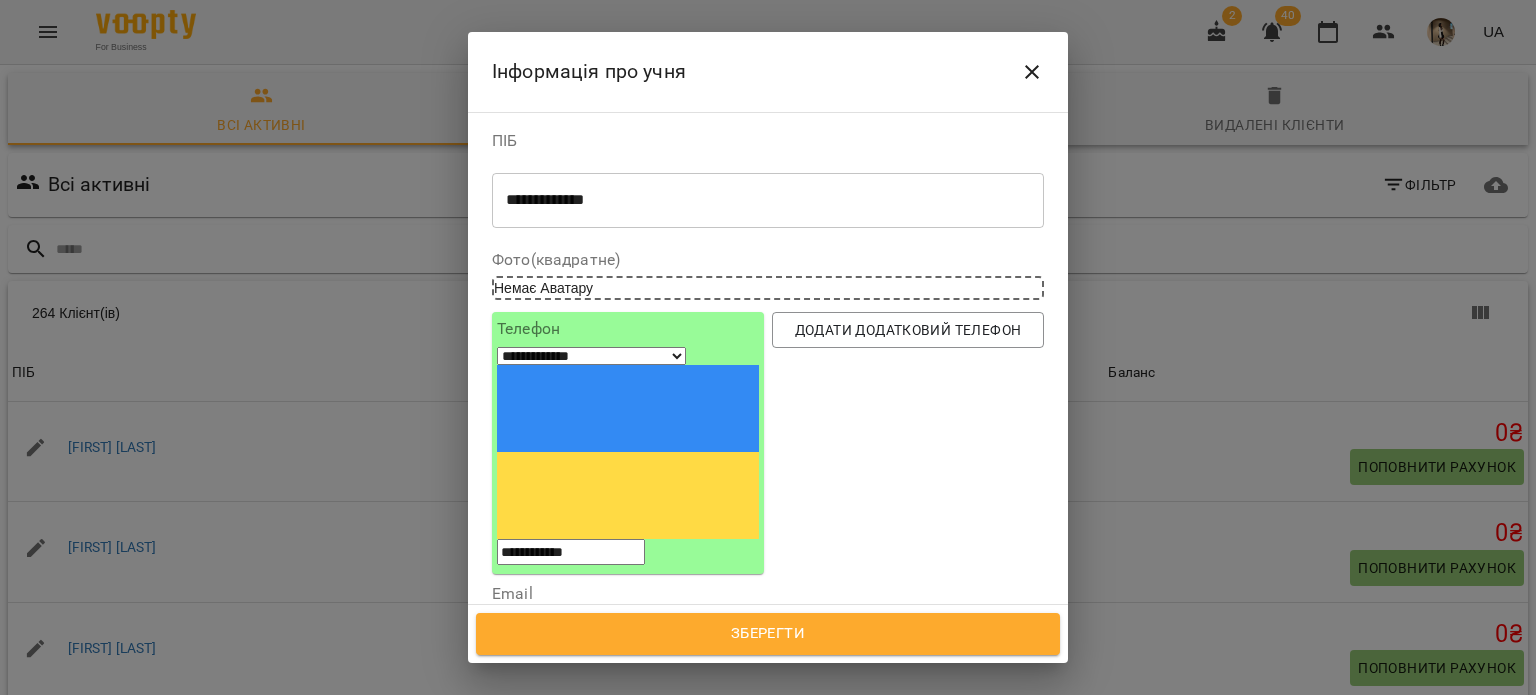 type on "**********" 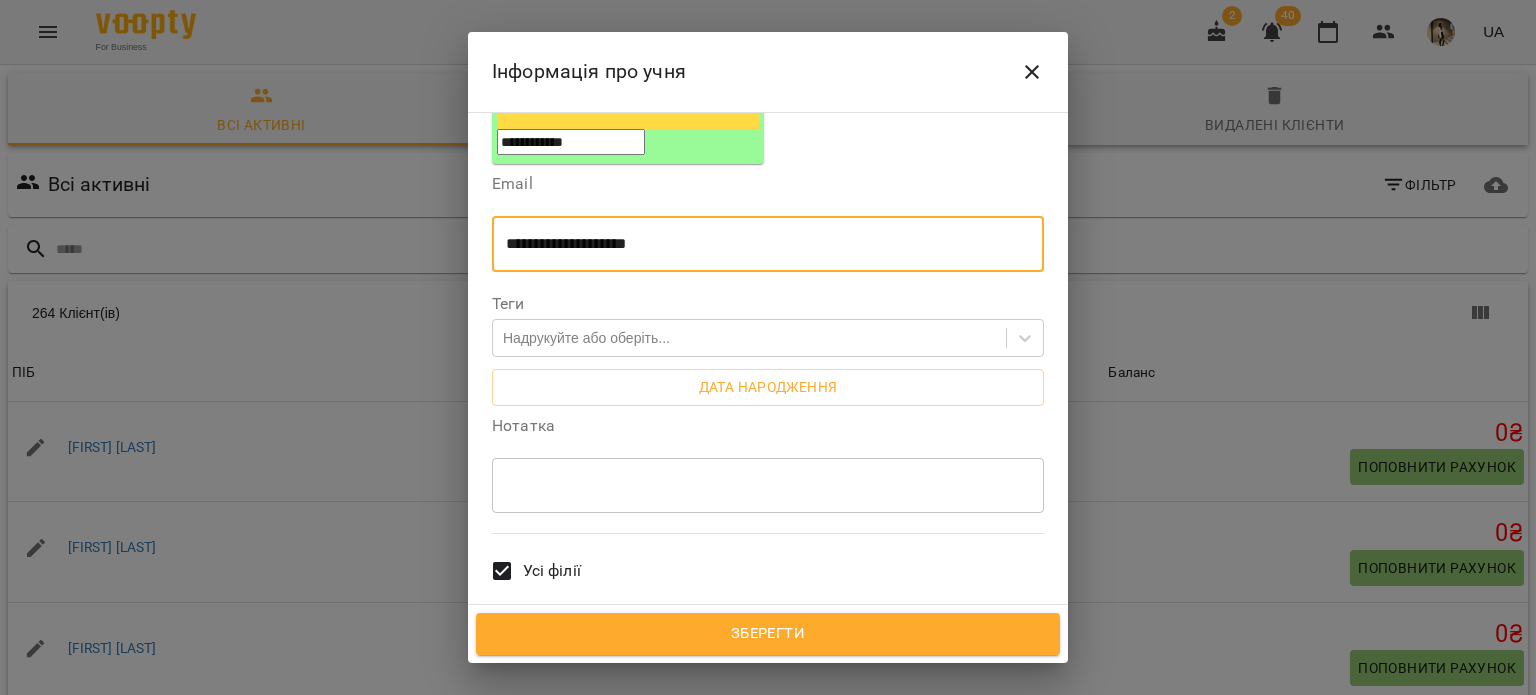 scroll, scrollTop: 408, scrollLeft: 0, axis: vertical 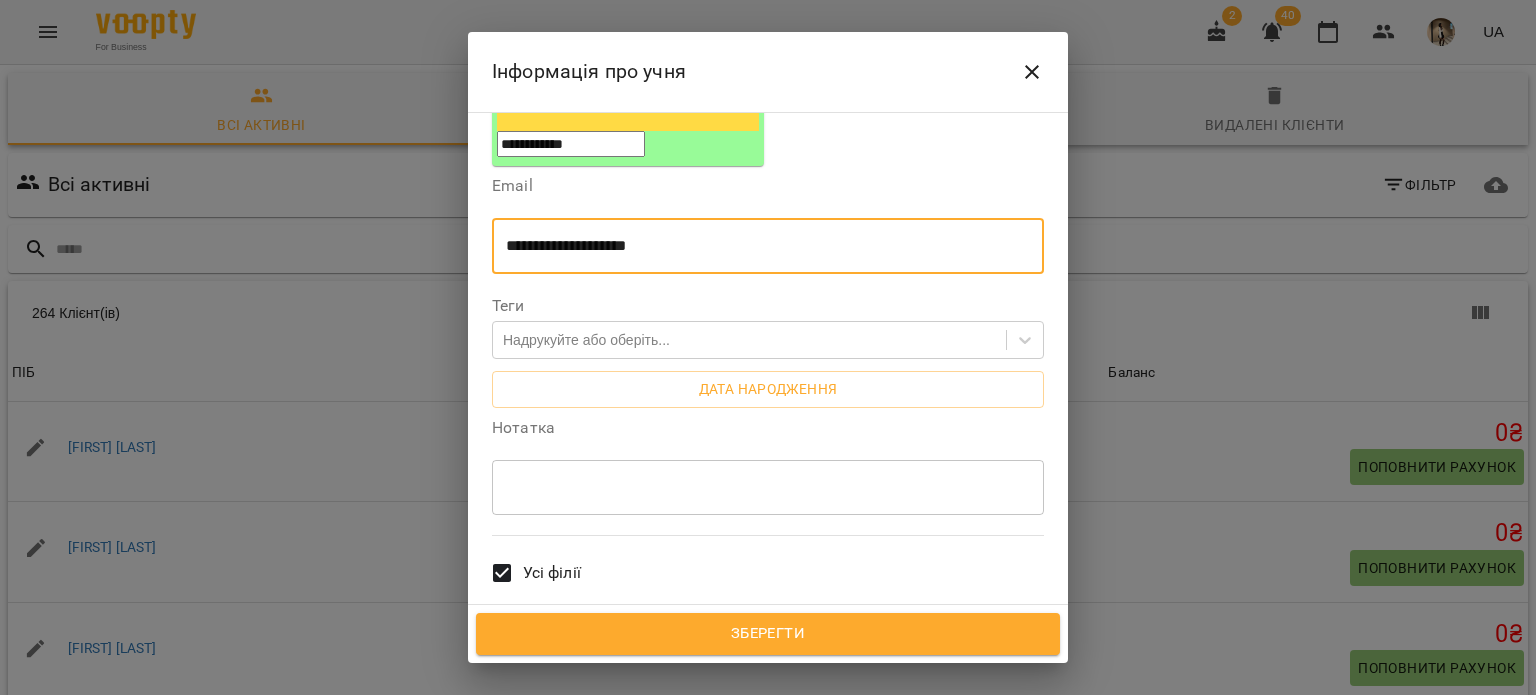 type on "**********" 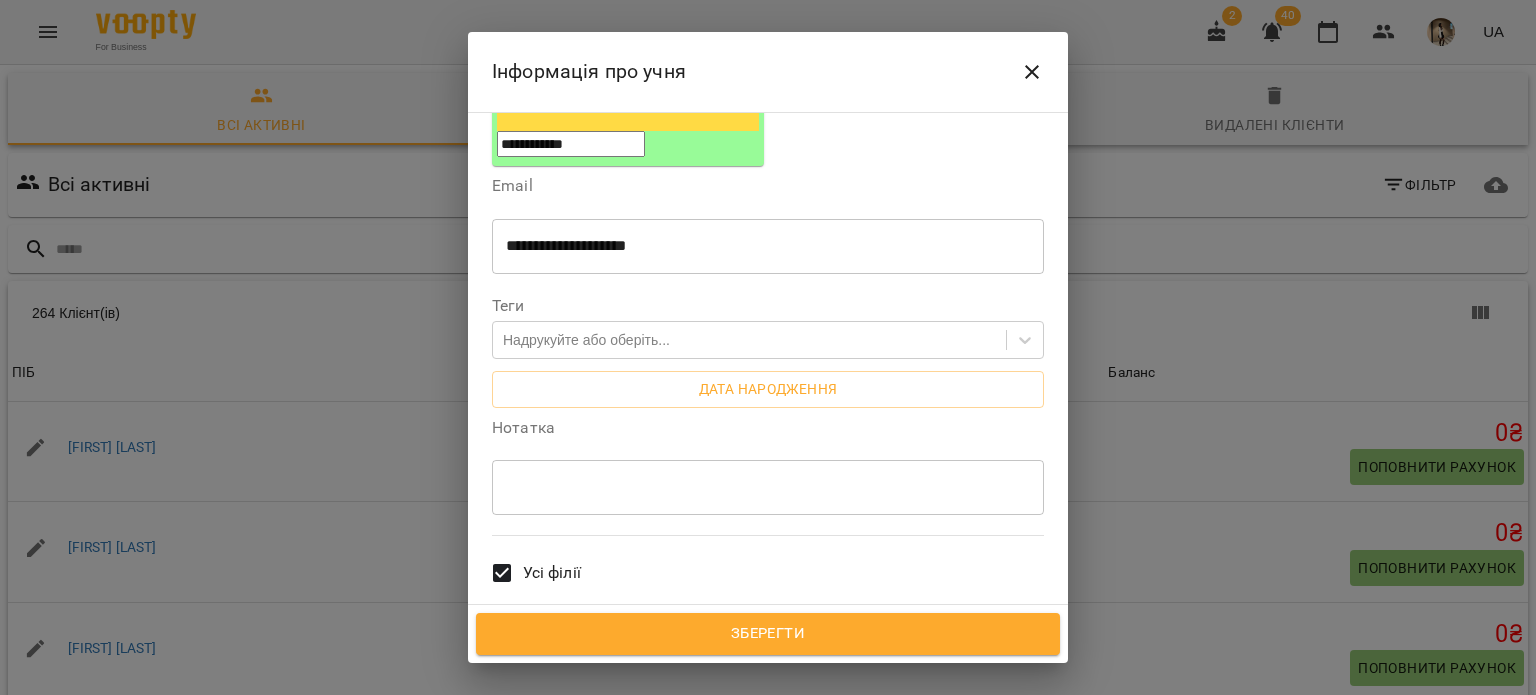 click on "Всі викладачі" at bounding box center (574, 660) 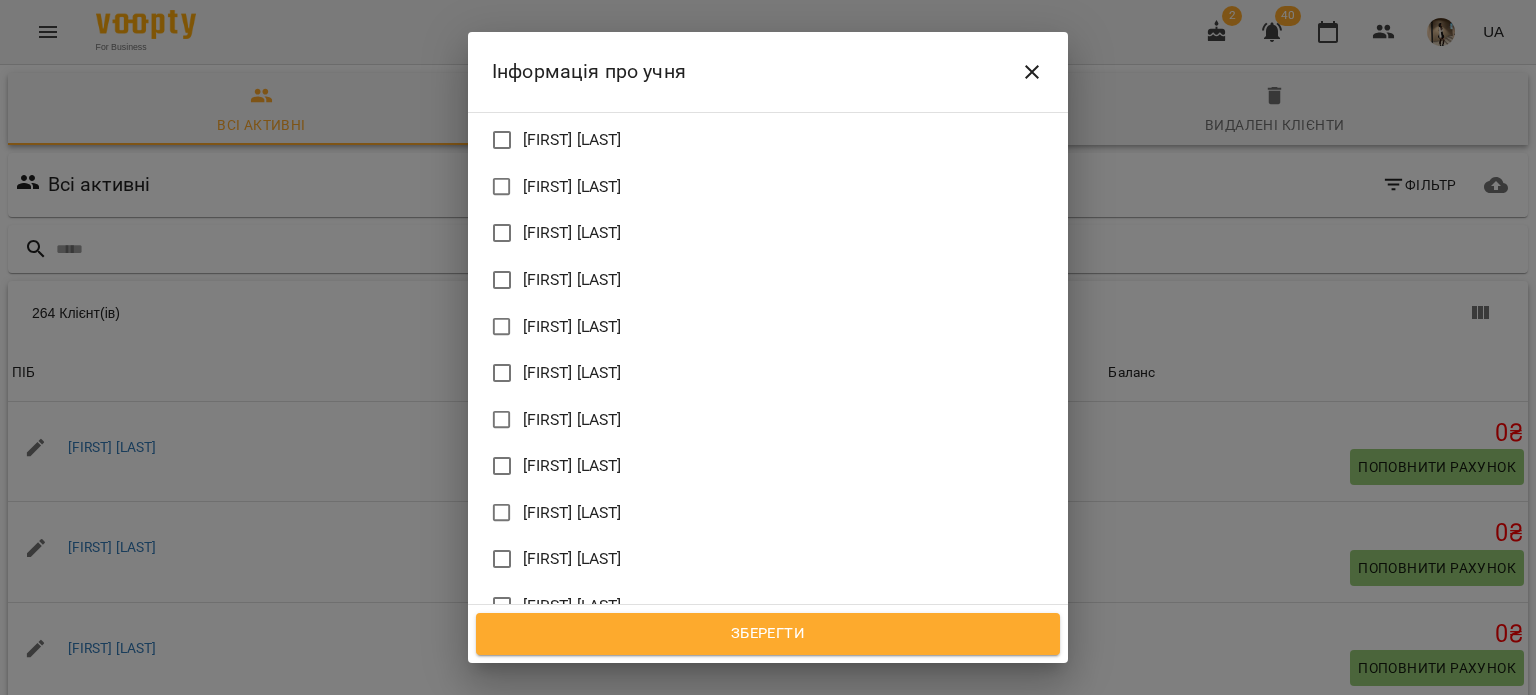 scroll, scrollTop: 1239, scrollLeft: 0, axis: vertical 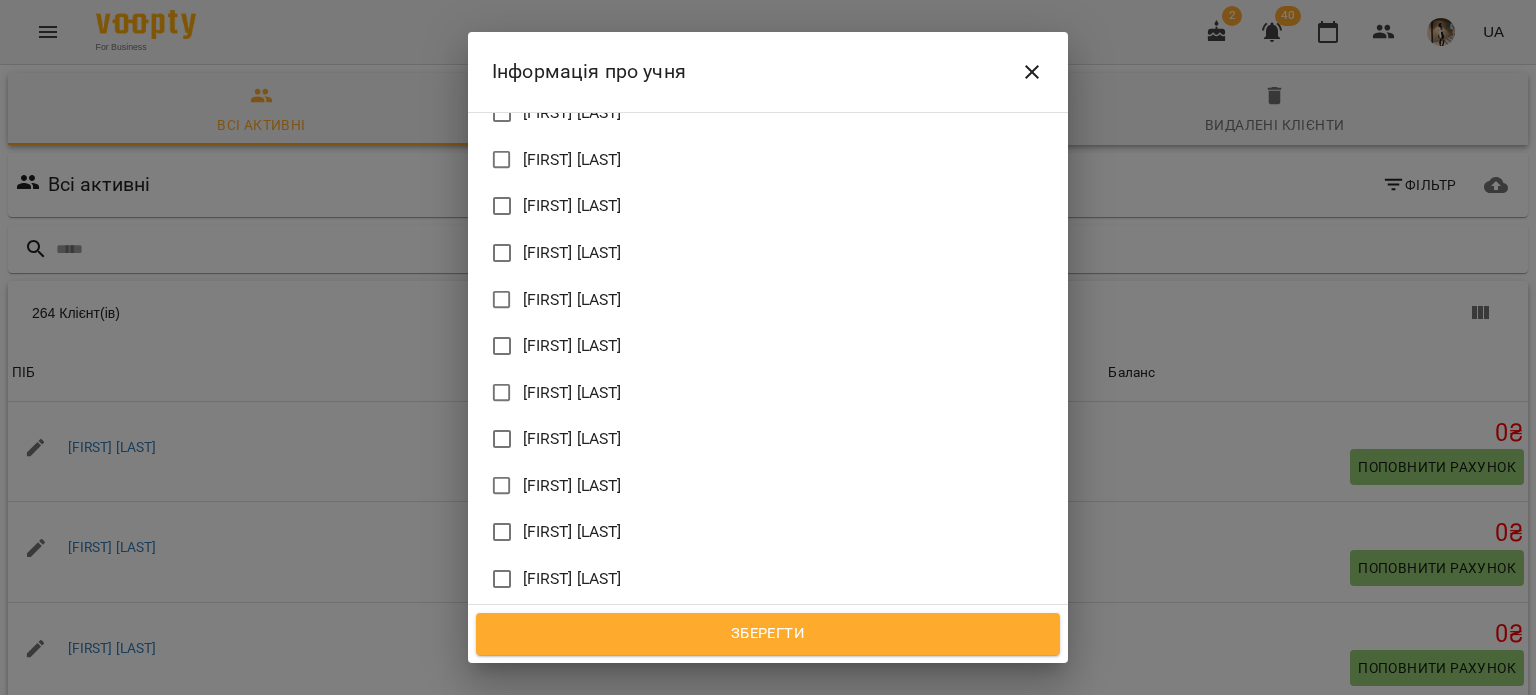 click on "[FIRST] [LAST]" at bounding box center (572, 672) 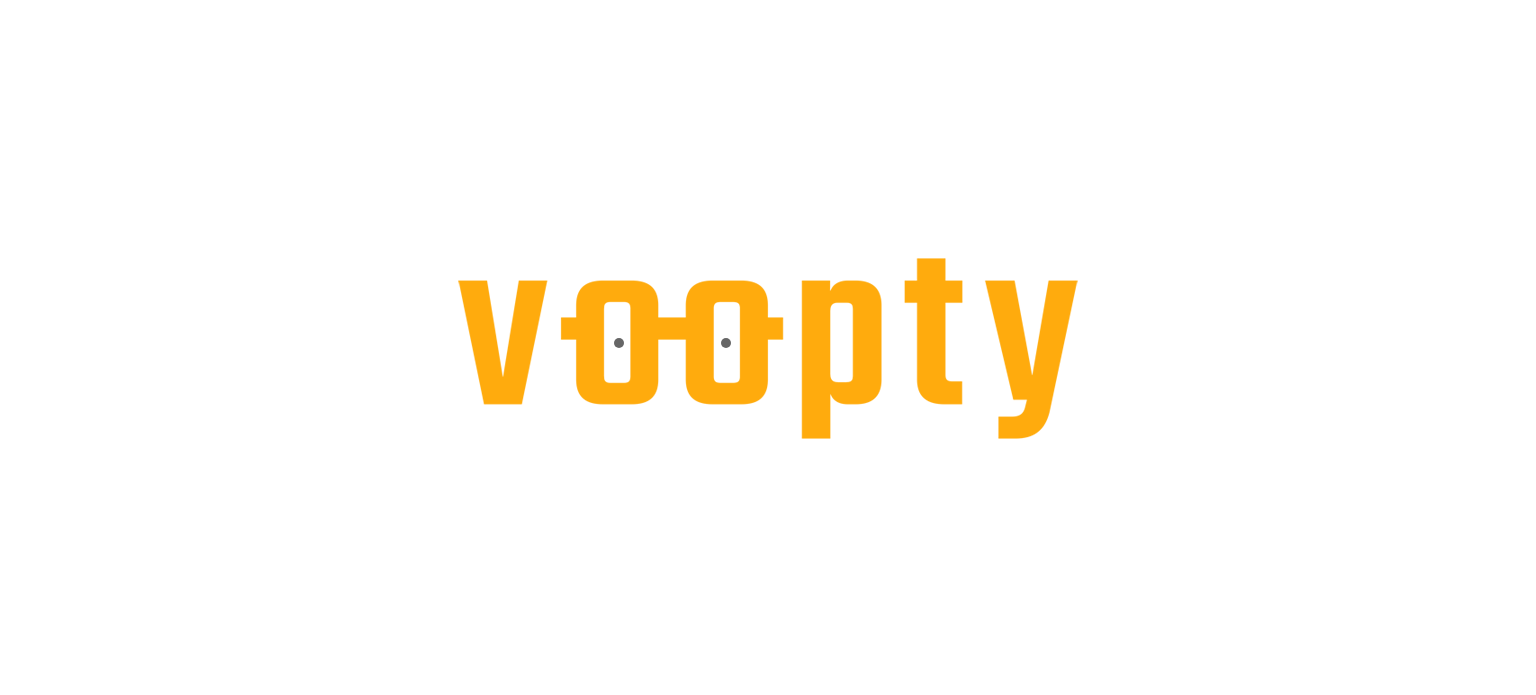 scroll, scrollTop: 0, scrollLeft: 0, axis: both 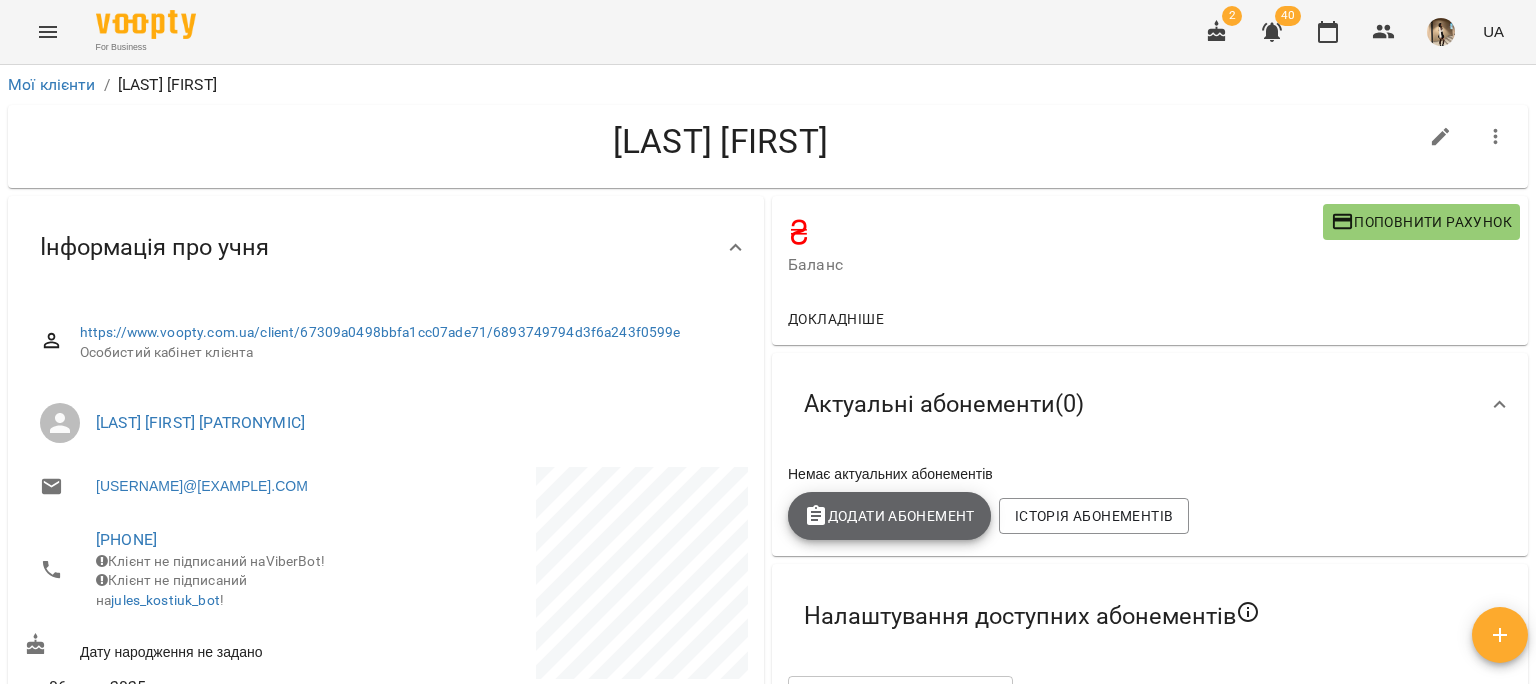 click on "Додати Абонемент" at bounding box center (889, 516) 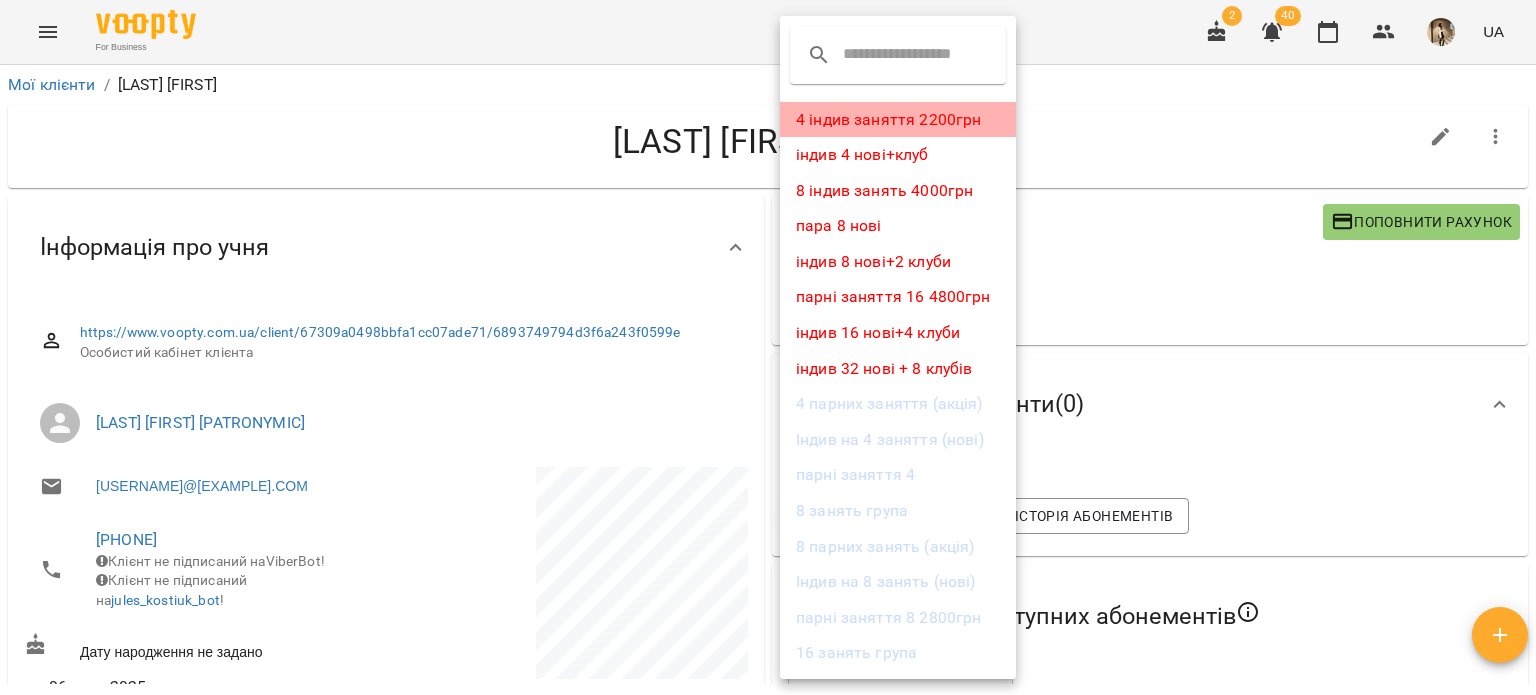 click on "4 індив заняття 2200грн" at bounding box center [898, 120] 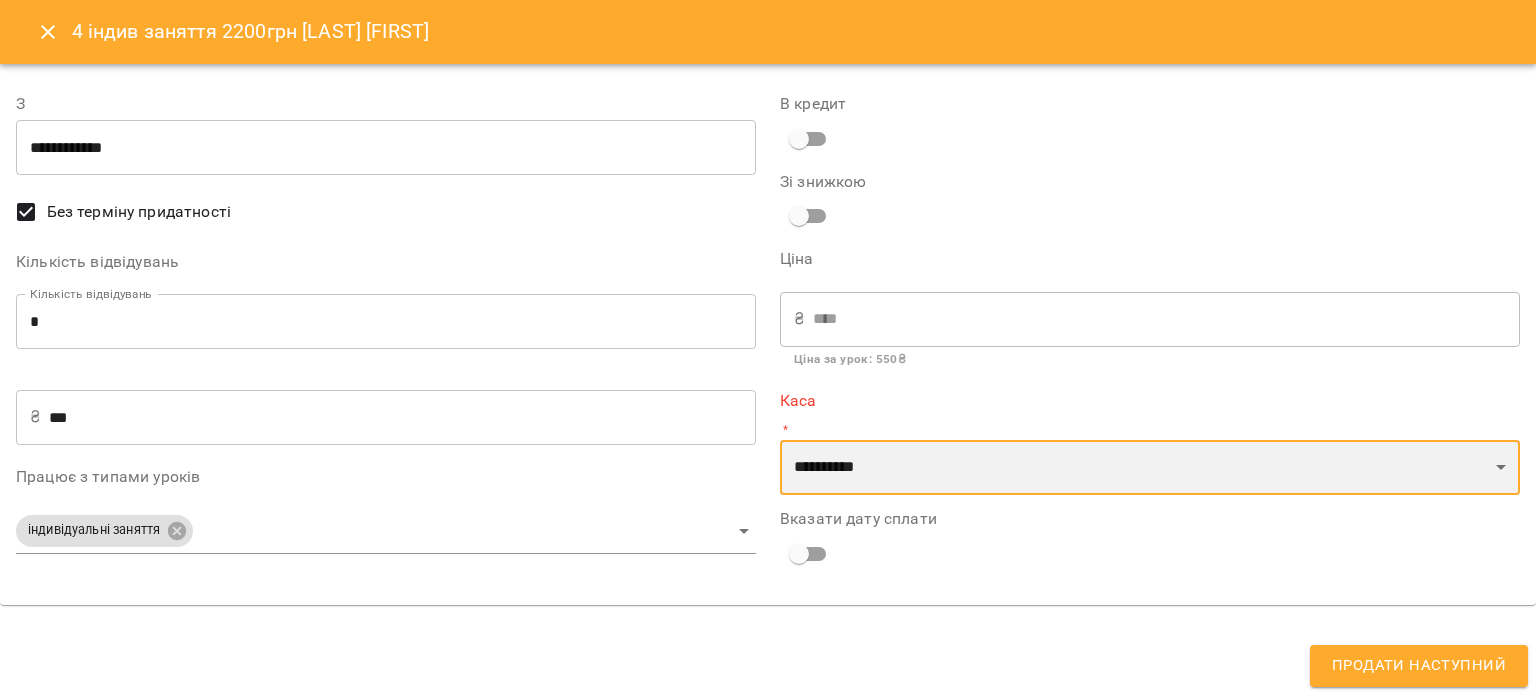 click on "**********" at bounding box center [1150, 468] 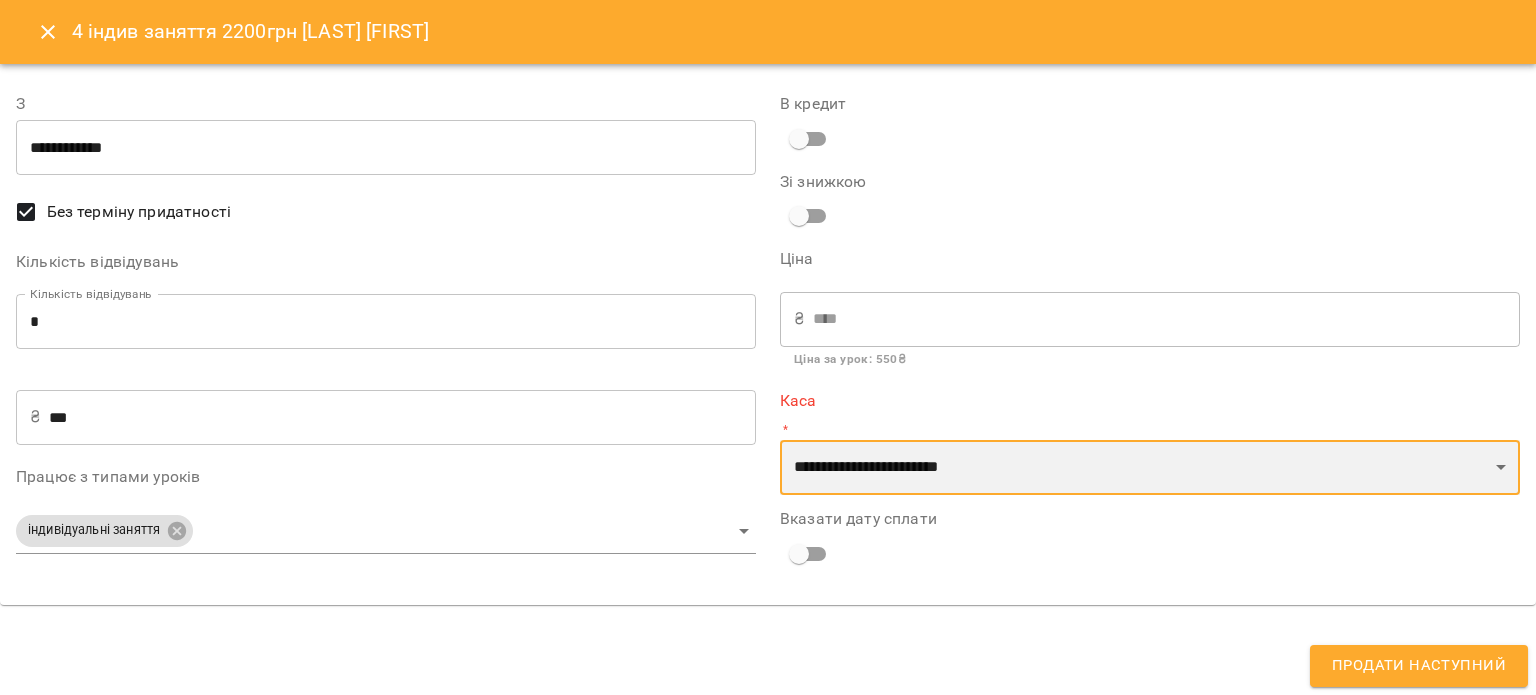 click on "**********" at bounding box center (1150, 468) 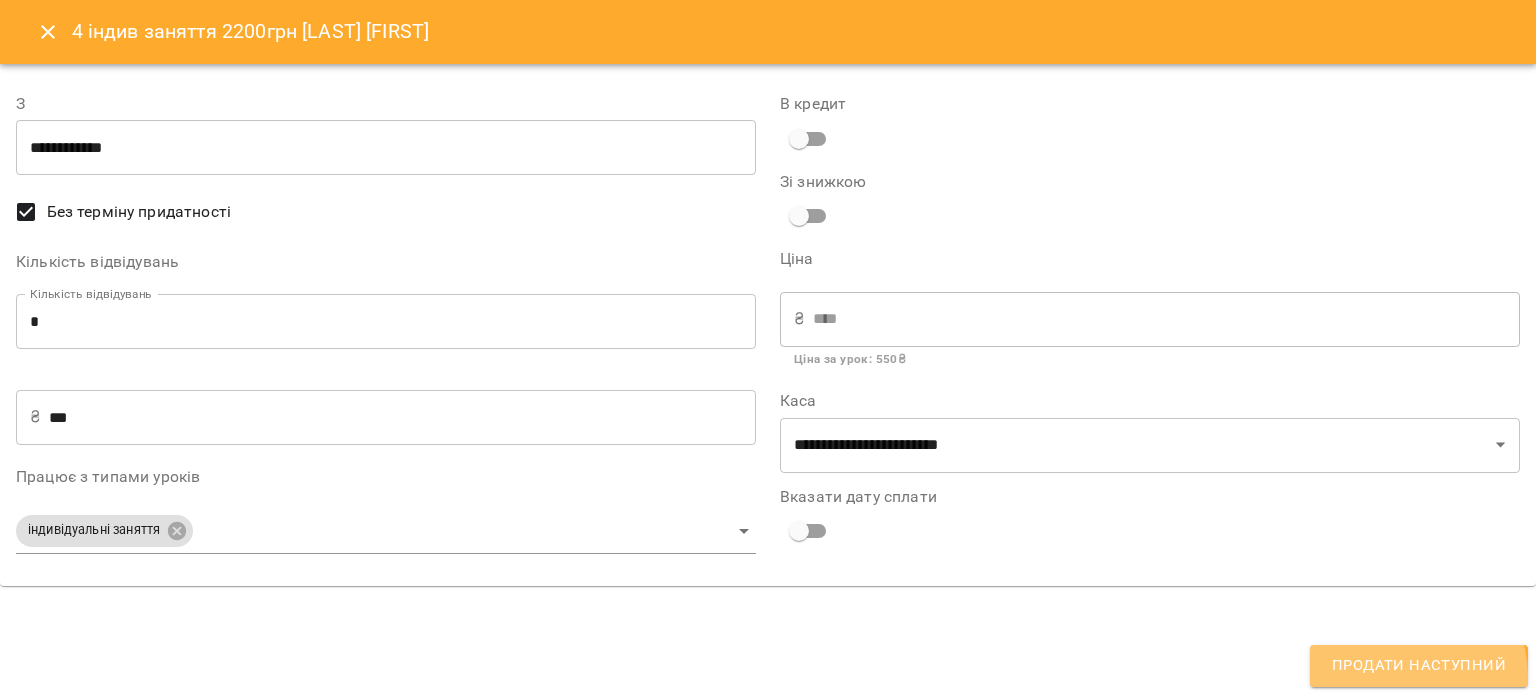 click on "Продати наступний" at bounding box center [1419, 666] 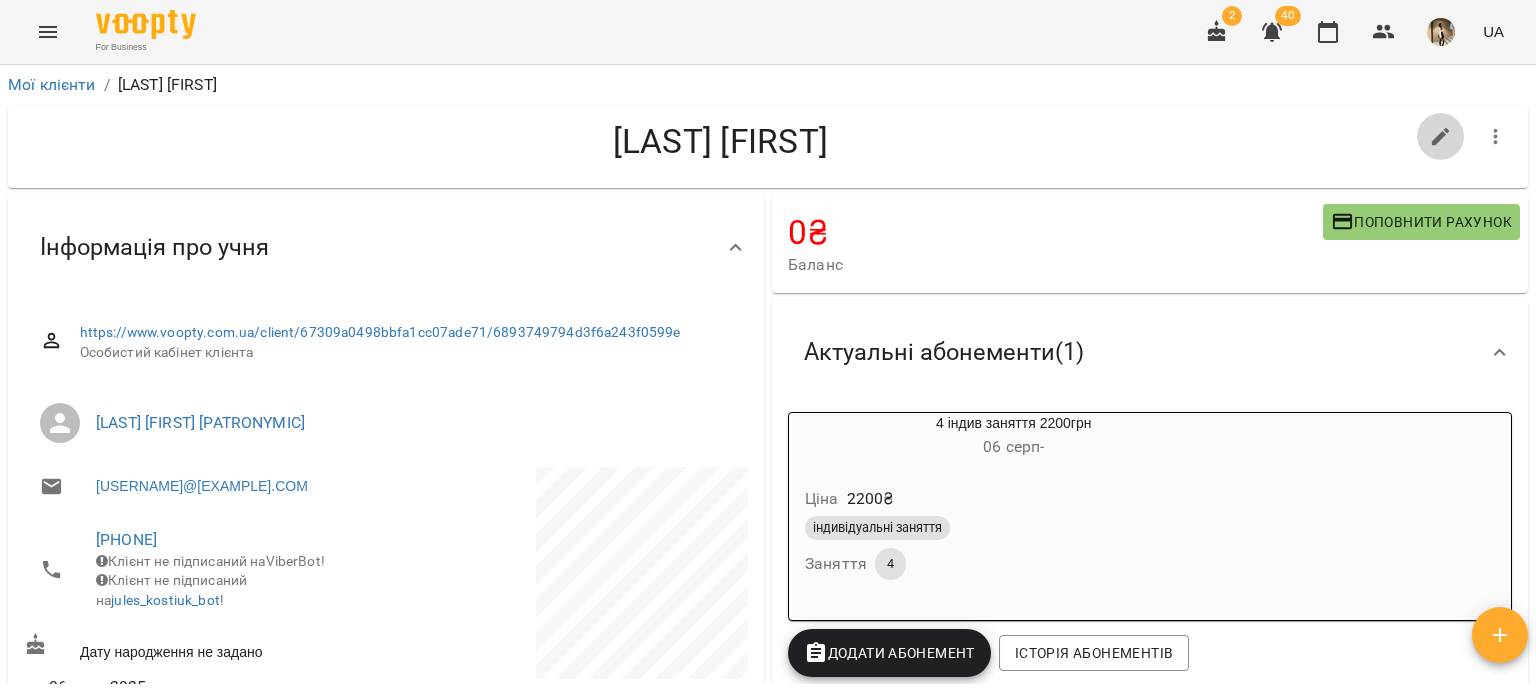 click 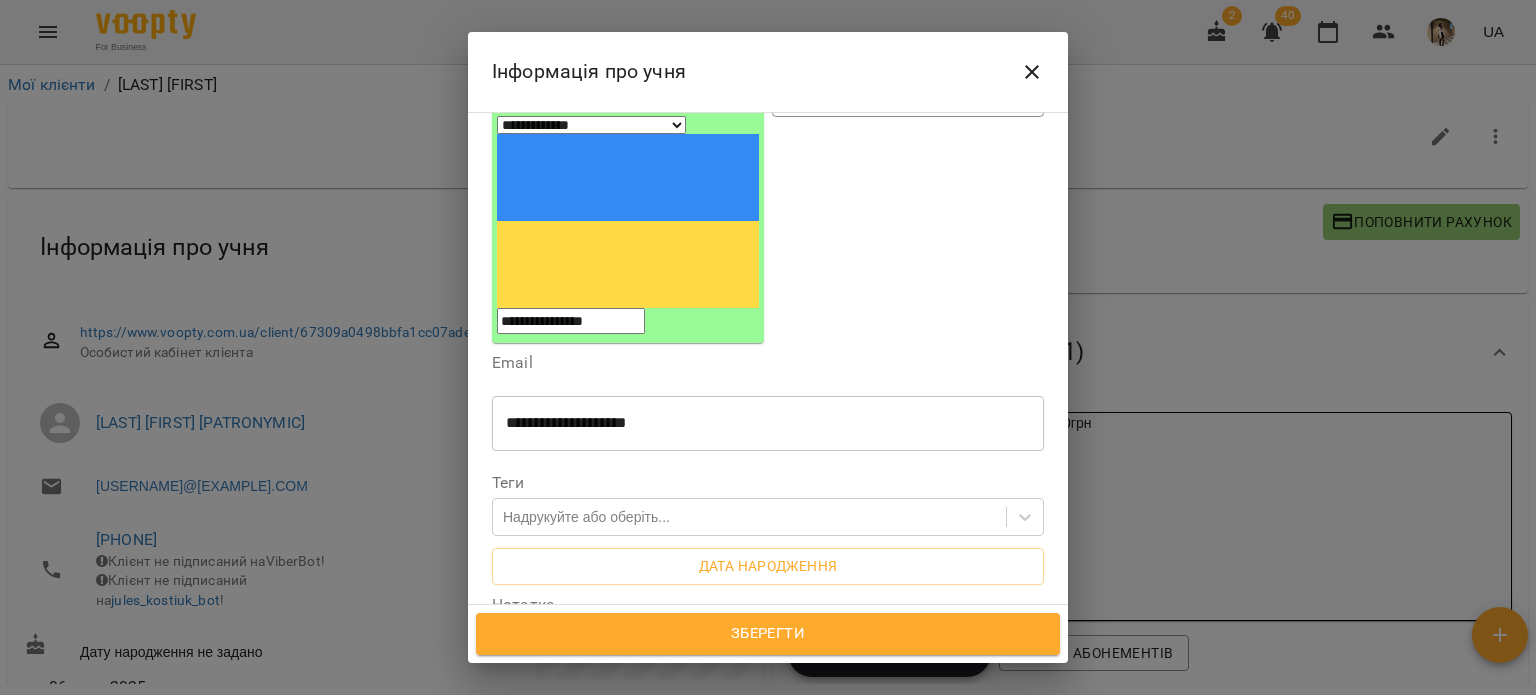 scroll, scrollTop: 440, scrollLeft: 0, axis: vertical 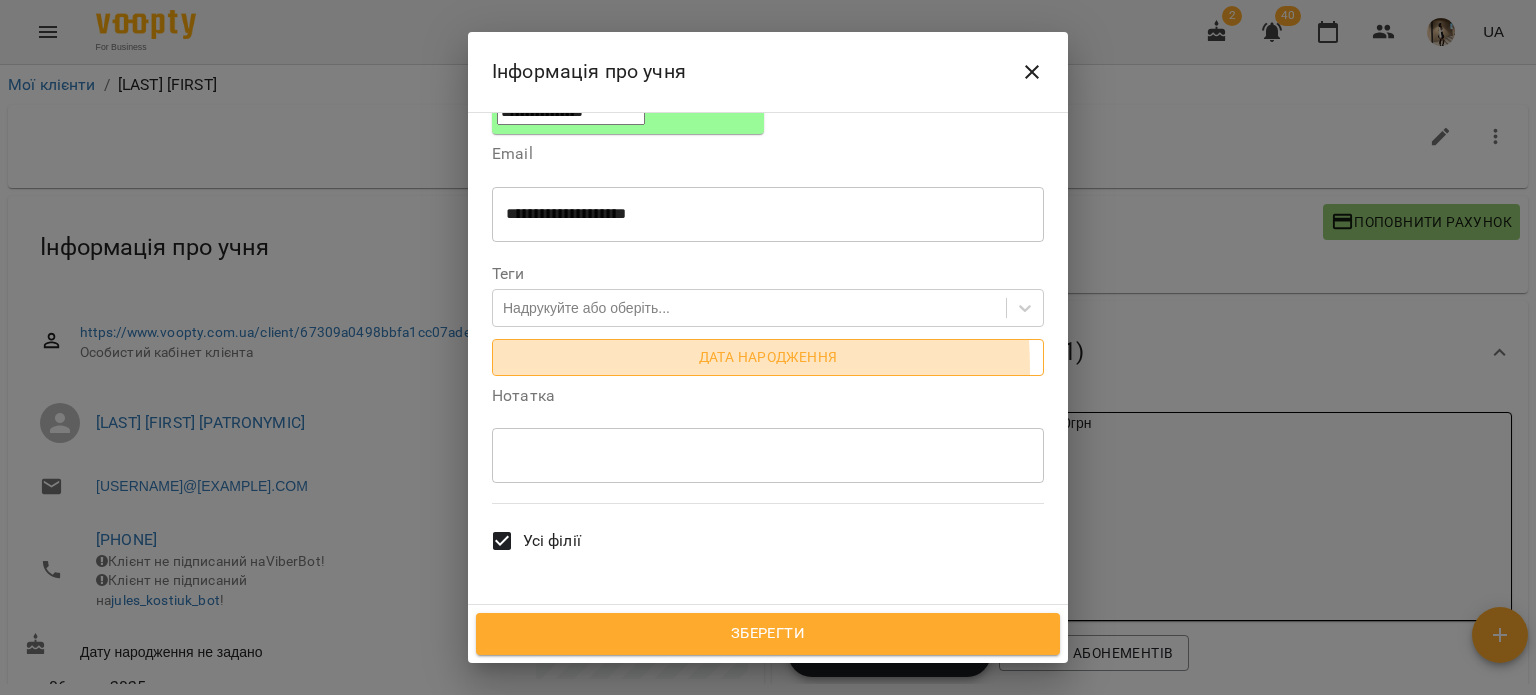 click on "Дата народження" at bounding box center [768, 357] 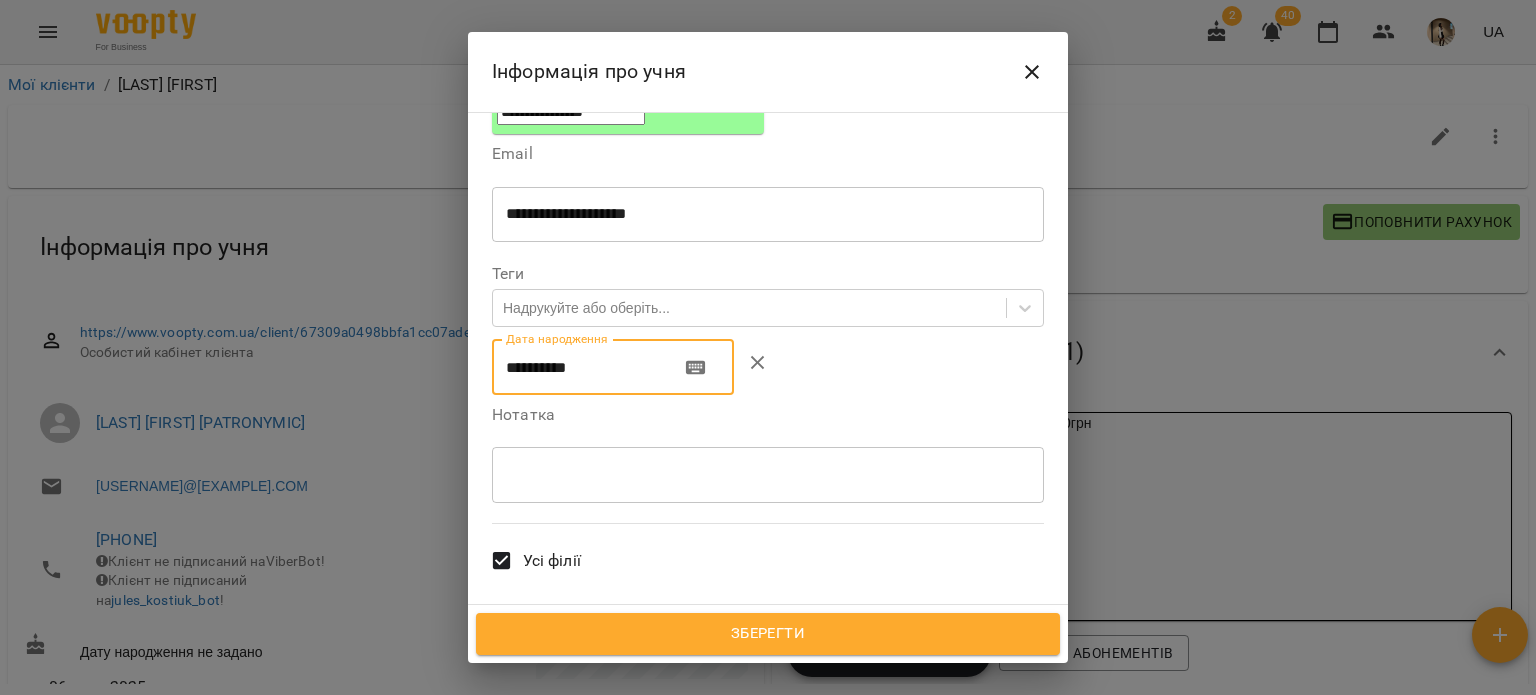 click on "**********" at bounding box center (578, 367) 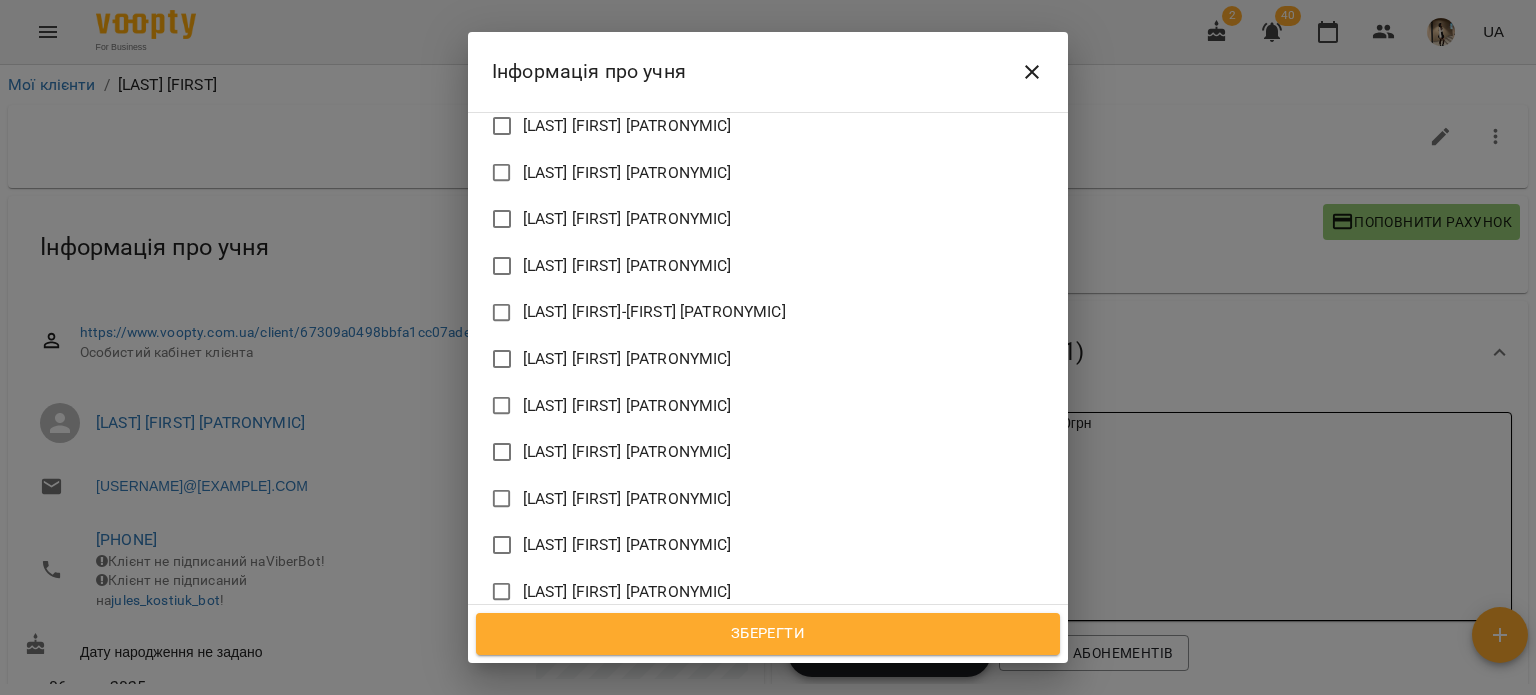 scroll, scrollTop: 2066, scrollLeft: 0, axis: vertical 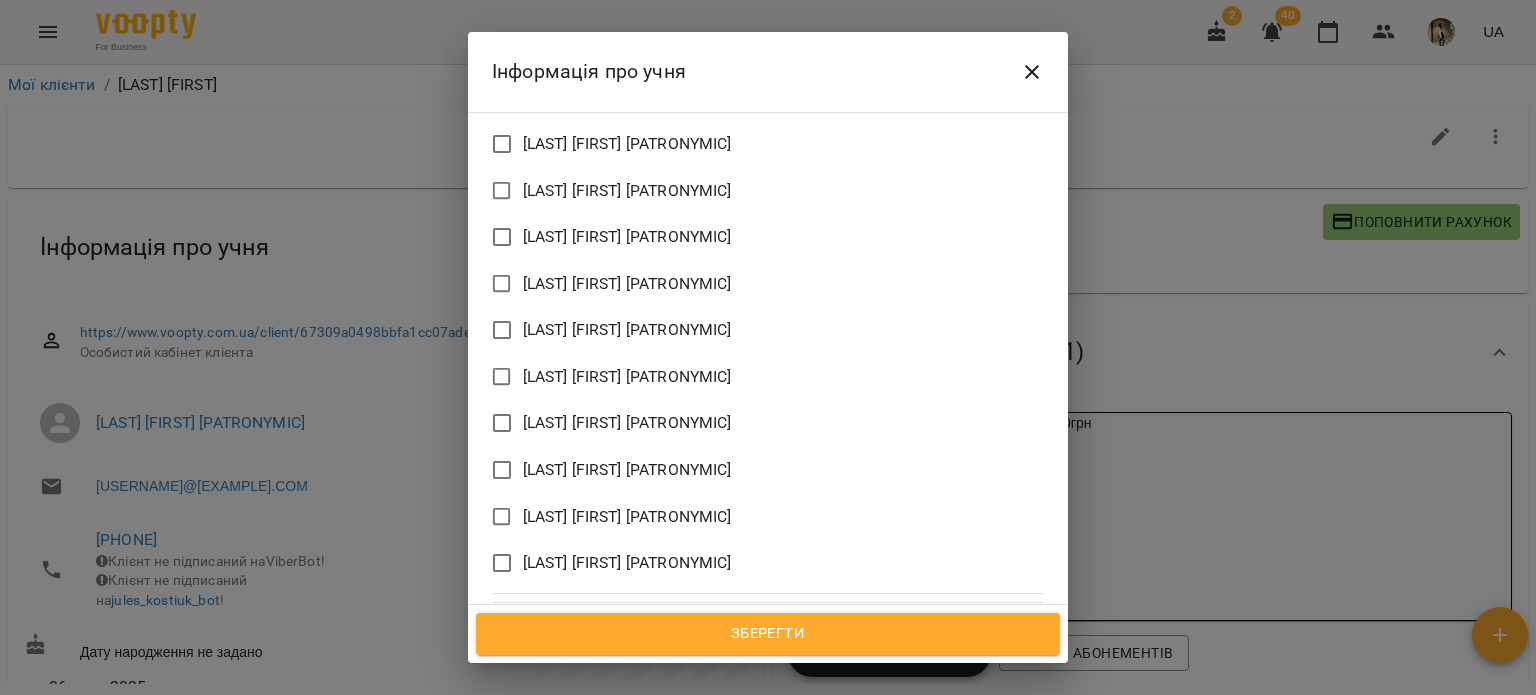 type on "**********" 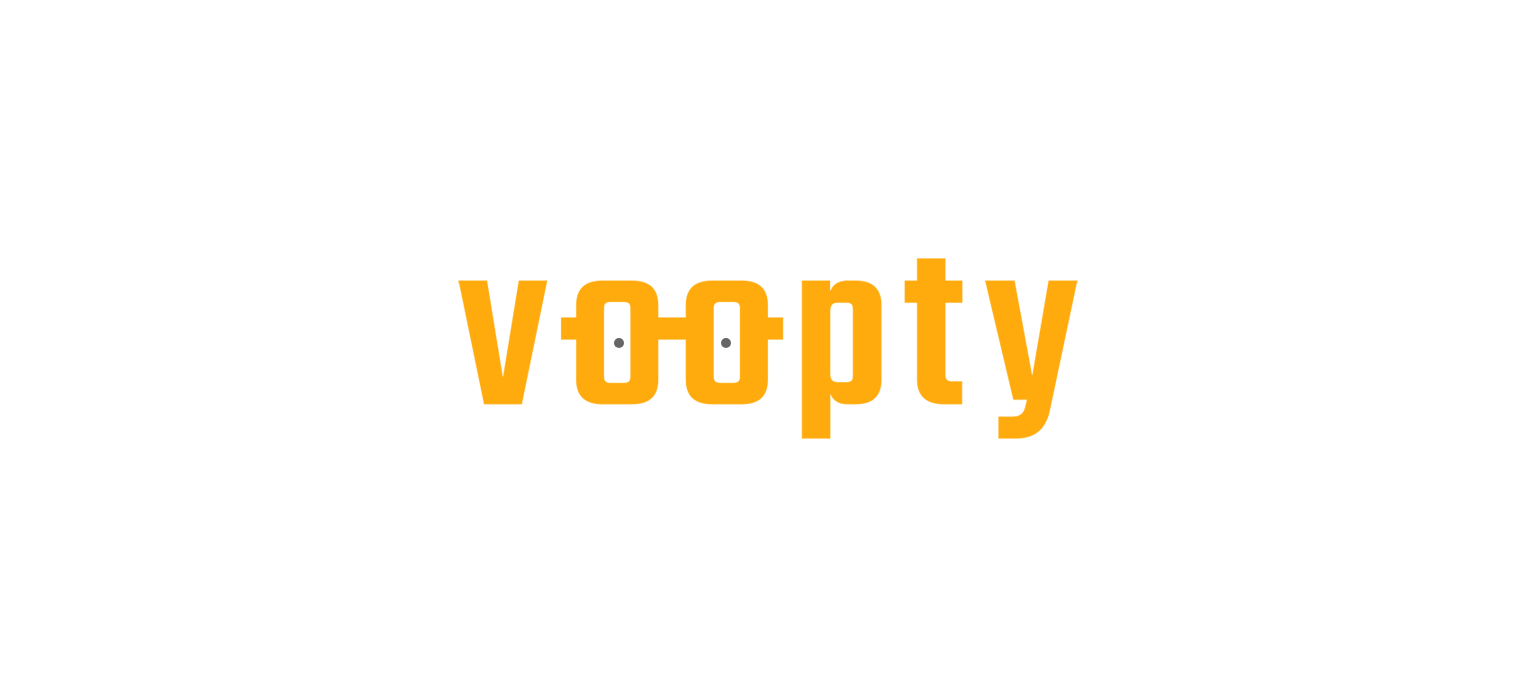 scroll, scrollTop: 0, scrollLeft: 0, axis: both 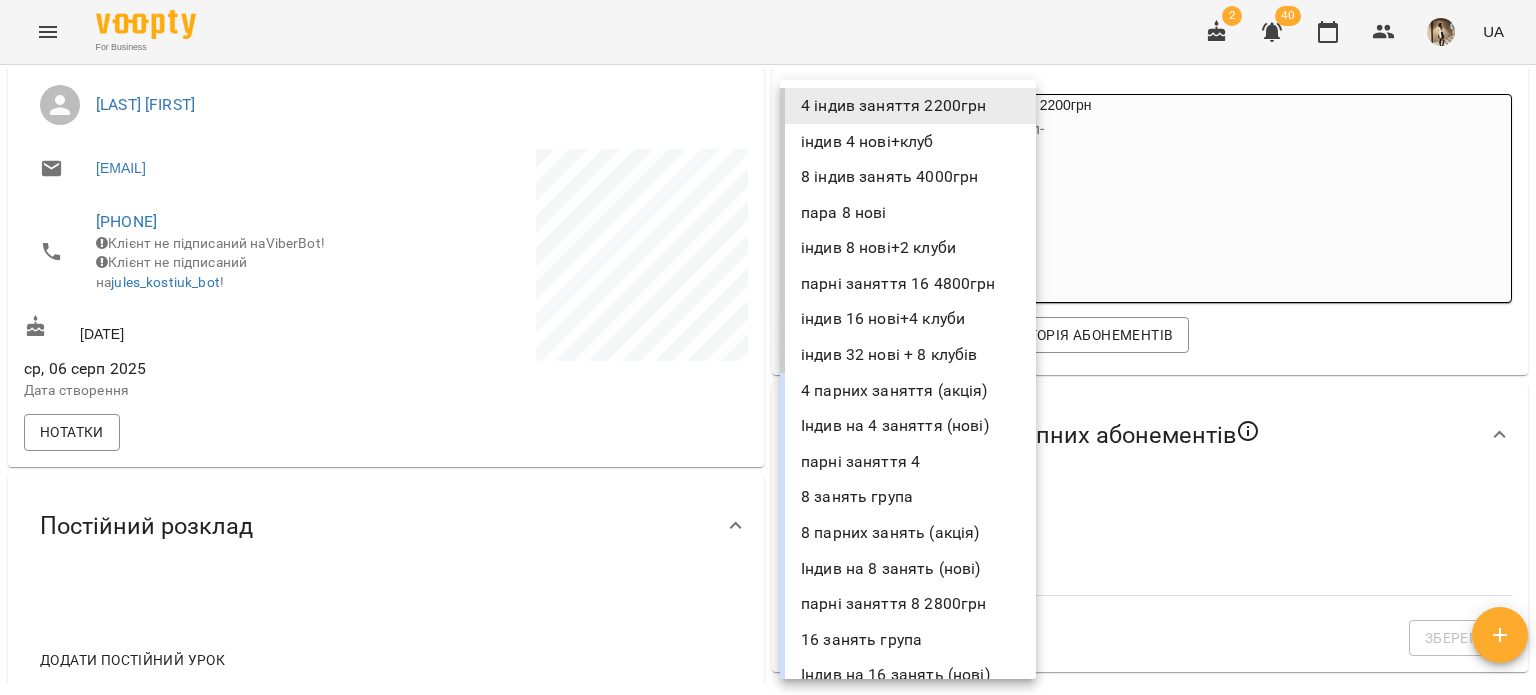 click on "For Business 2 40 UA Мої клієнти / Остапишин Яна Остапишин Яна 0 ₴ Баланс Поповнити рахунок Актуальні абонементи ( 1 ) 4 індив заняття 2200грн 06 серп  -   Ціна 2200 ₴ індивідуальні заняття  Заняття 4 Додати Абонемент Історія абонементів Налаштування доступних абонементів Оберіть абонемент ​ Оберіть абонемент Зберегти Інформація про учня https://www.voopty.com.ua/client/67309a0498bbfa1cc07ade71/6893749794d3f6a243f0599e Особистий кабінет клієнта Кулик Елеонора Сергіївна  13yana2003@gmail.com +380956411156 Клієнт не підписаний на  ViberBot! Клієнт не підписаний на  jules_kostiuk_bot ! 13 квіт 2003 Yana Leads" at bounding box center [768, 380] 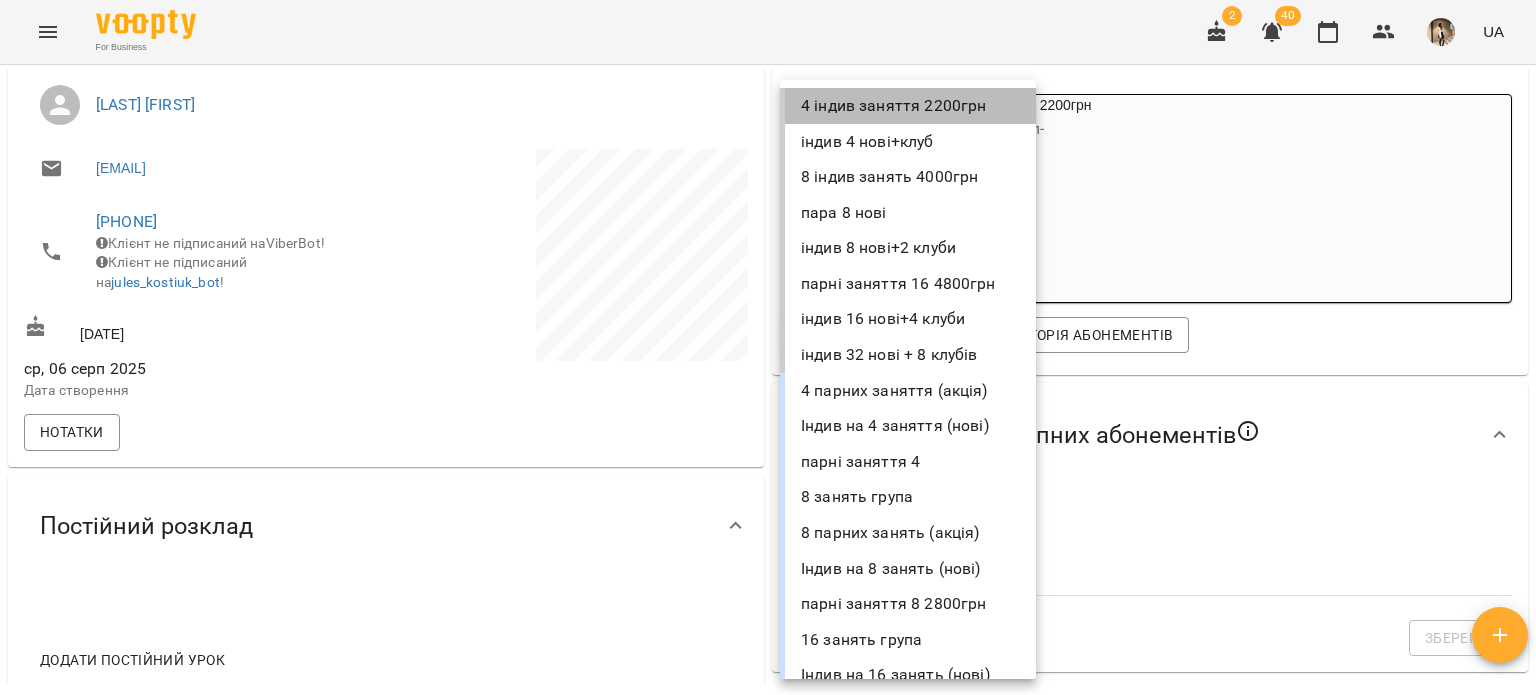 click on "4 індив заняття 2200грн" at bounding box center [908, 106] 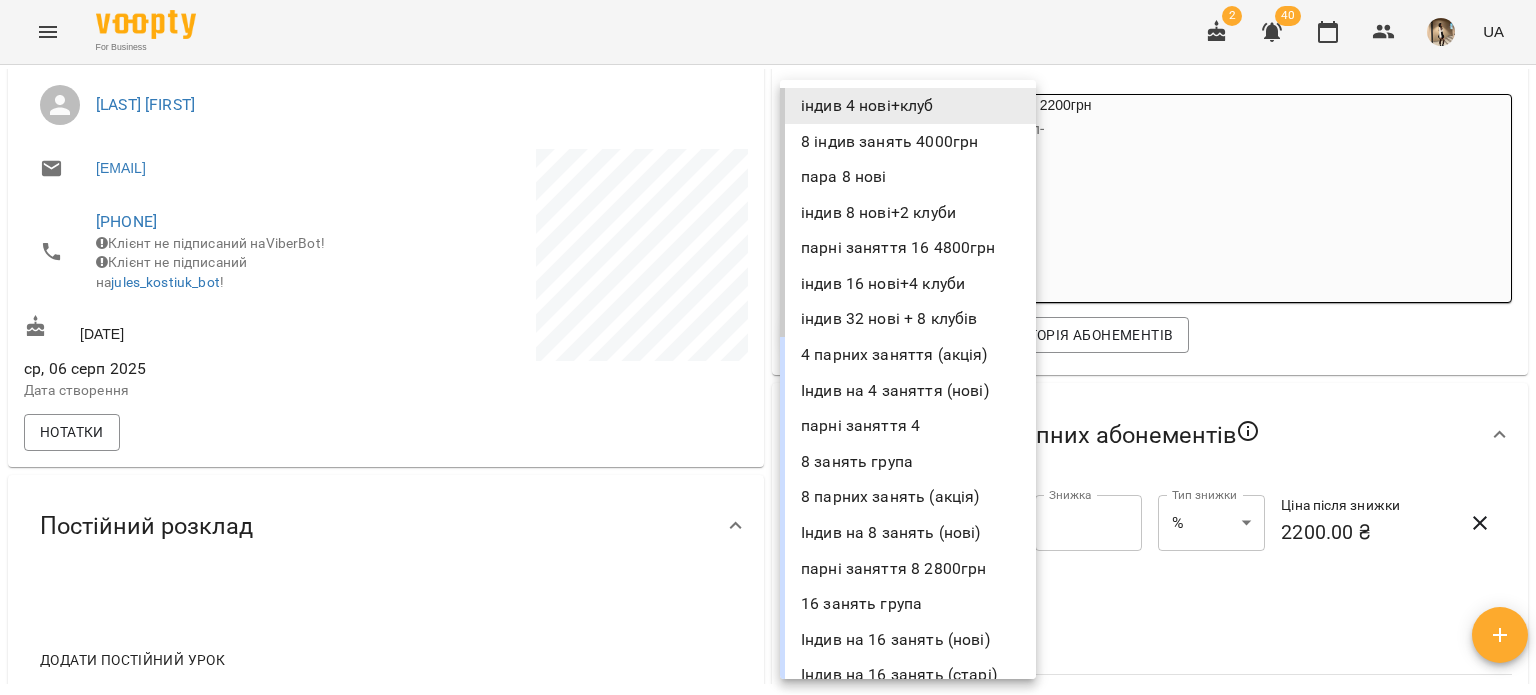 click on "**********" at bounding box center [768, 380] 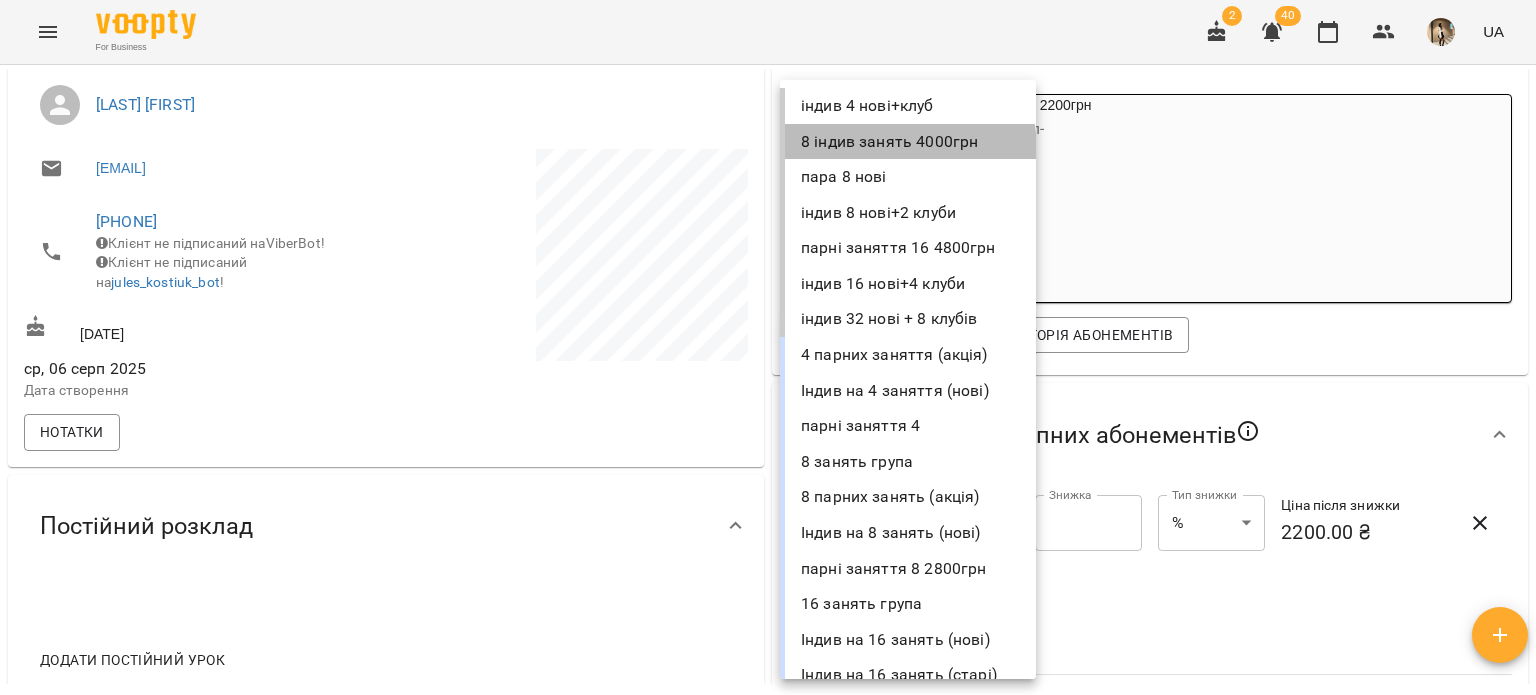 click on "8 індив занять 4000грн" at bounding box center (908, 142) 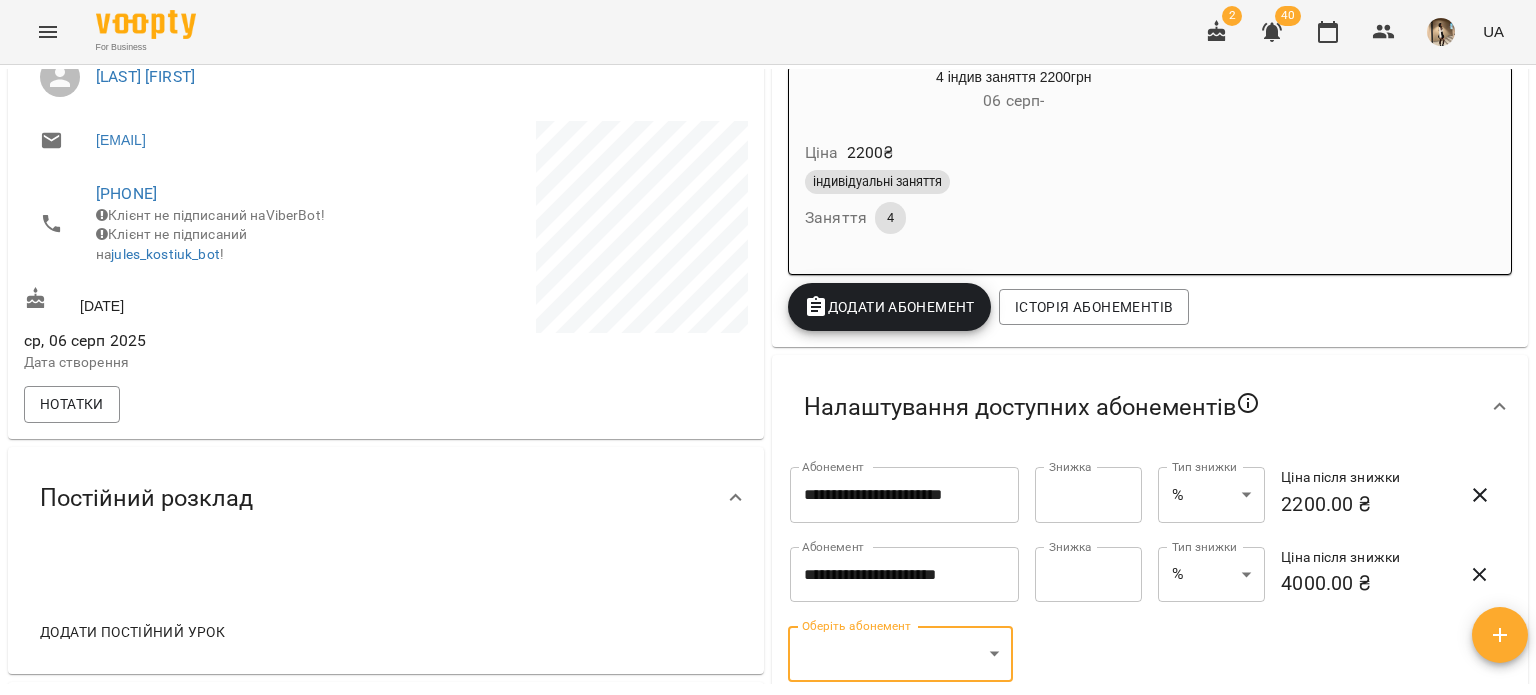 click on "**********" at bounding box center [768, 380] 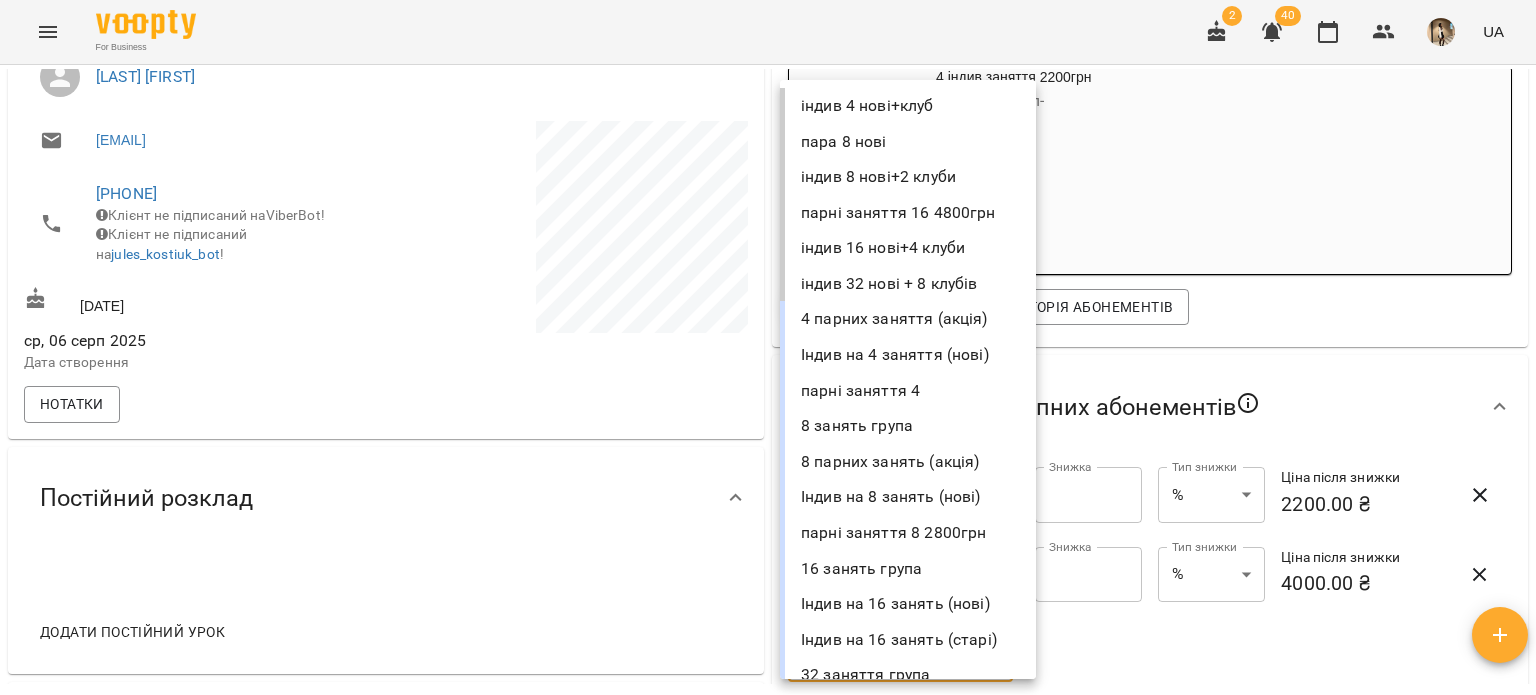 click on "індив 16 нові+4 клуби" at bounding box center (908, 248) 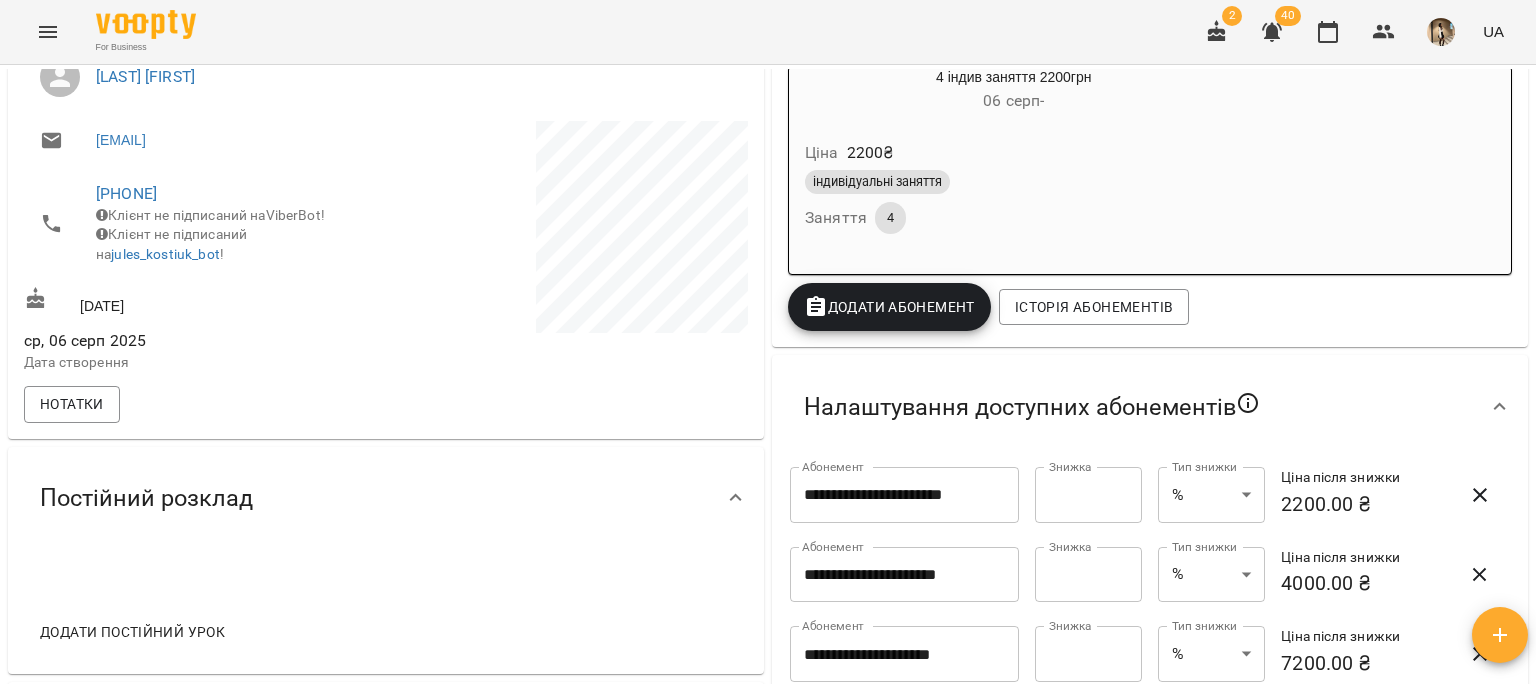 scroll, scrollTop: 705, scrollLeft: 0, axis: vertical 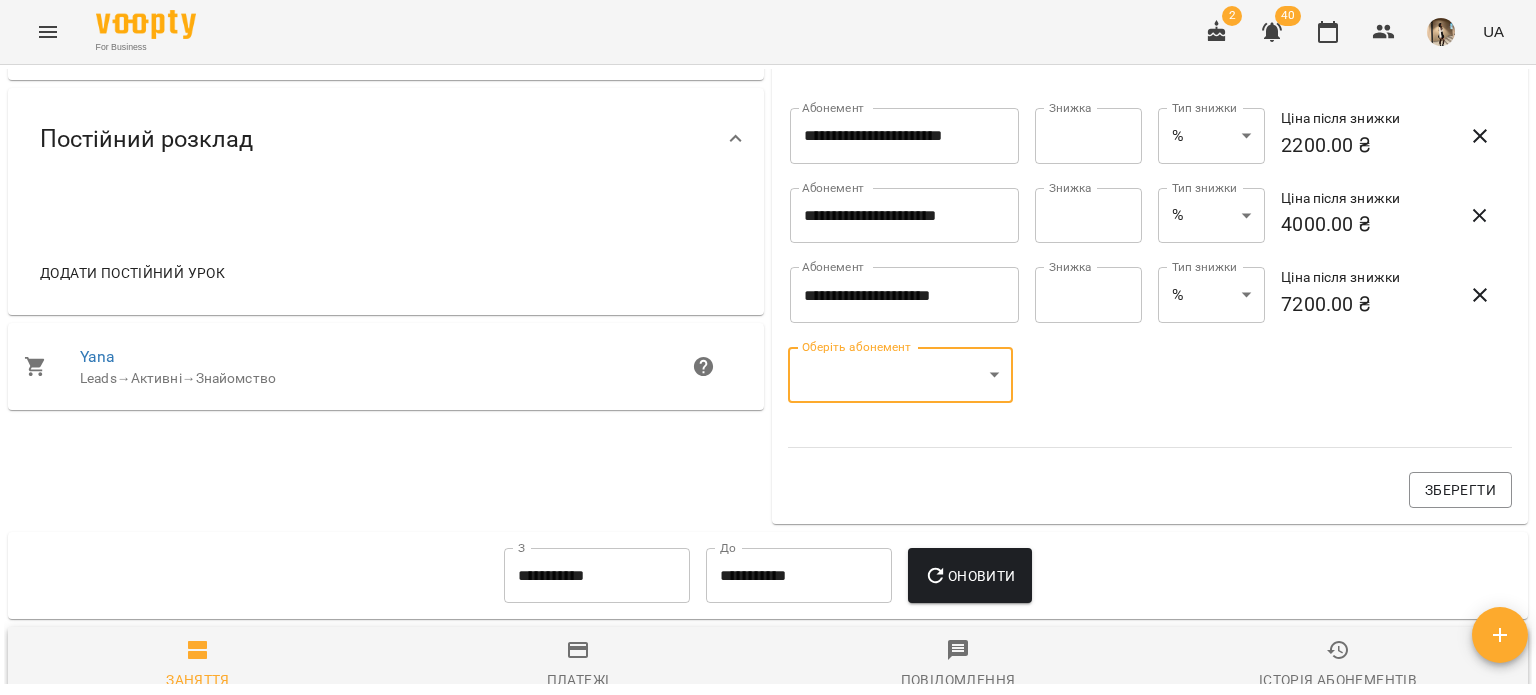 click on "**********" at bounding box center [903, 295] 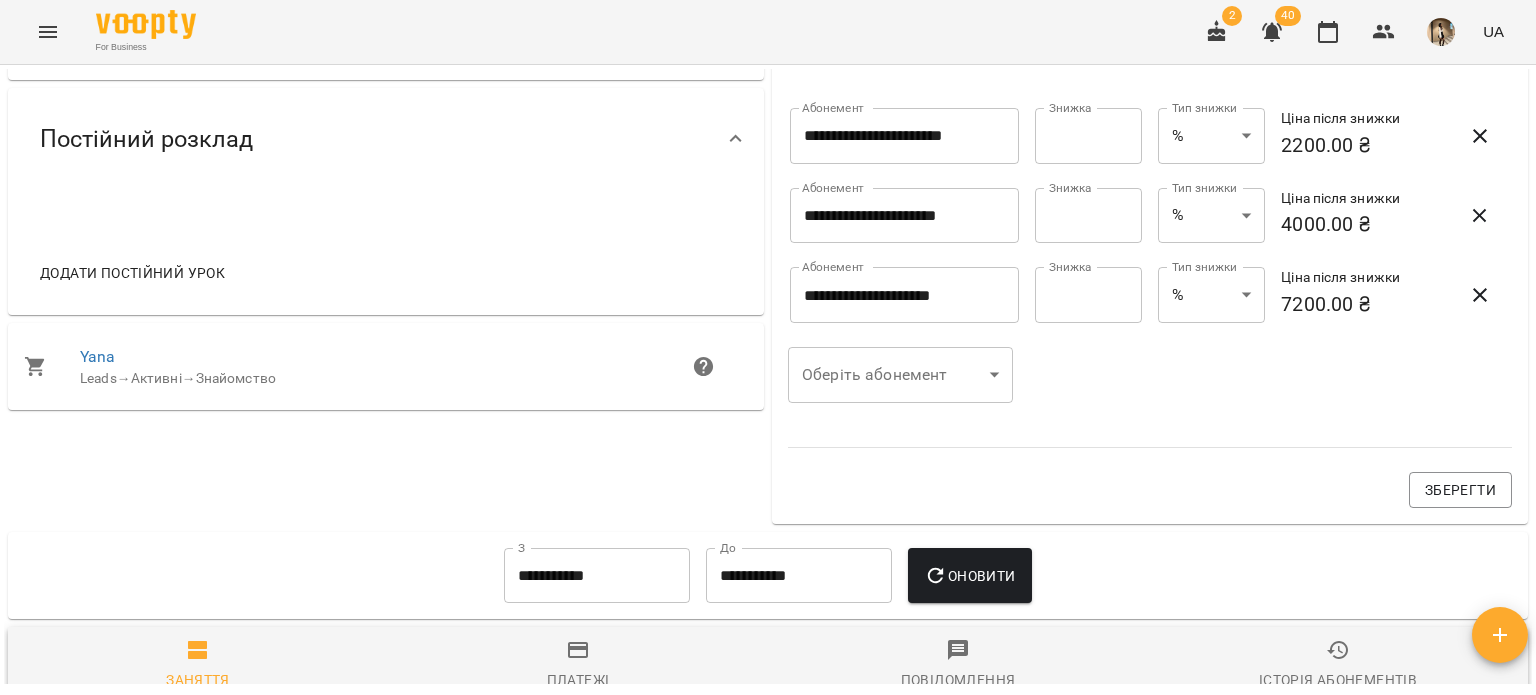 click on "Оберіть абонемент ​ Оберіть абонемент" at bounding box center [900, 375] 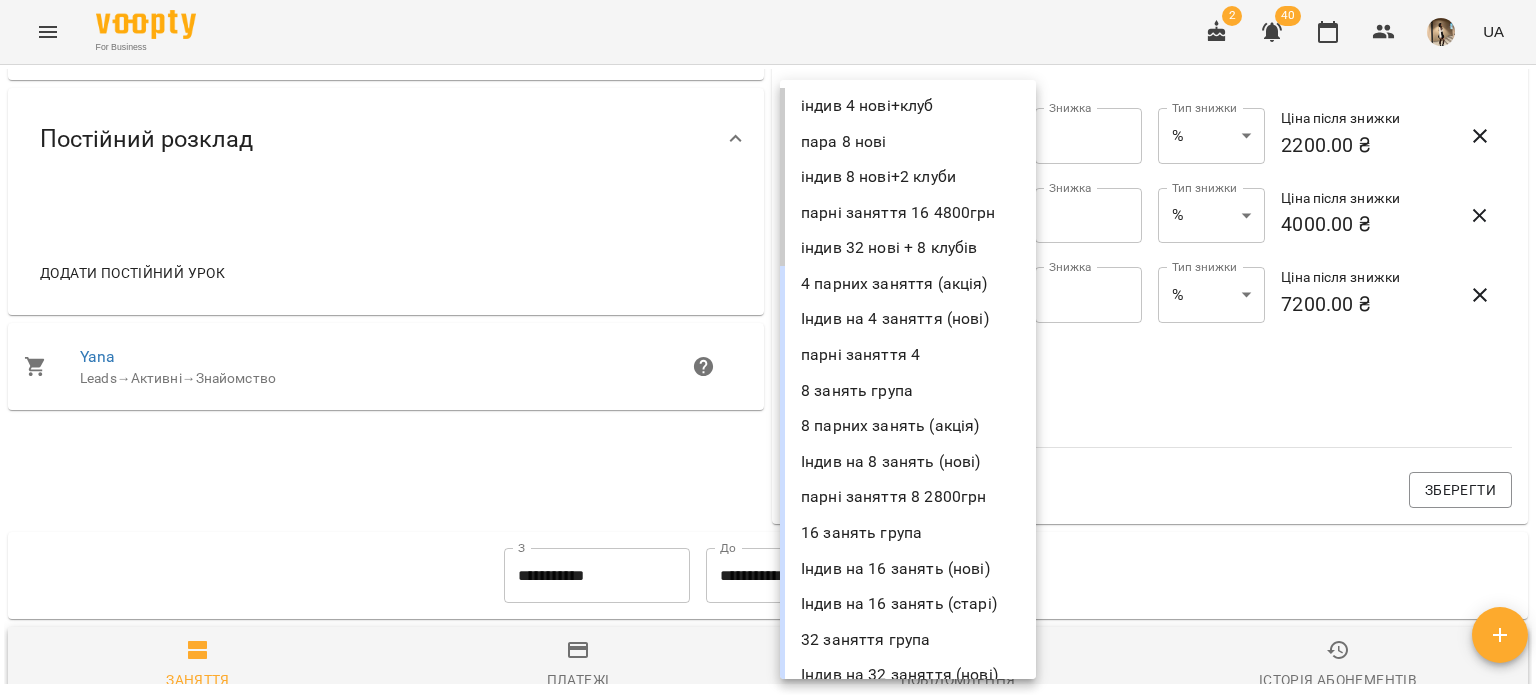 click on "індив 32 нові + 8 клубів" at bounding box center [908, 248] 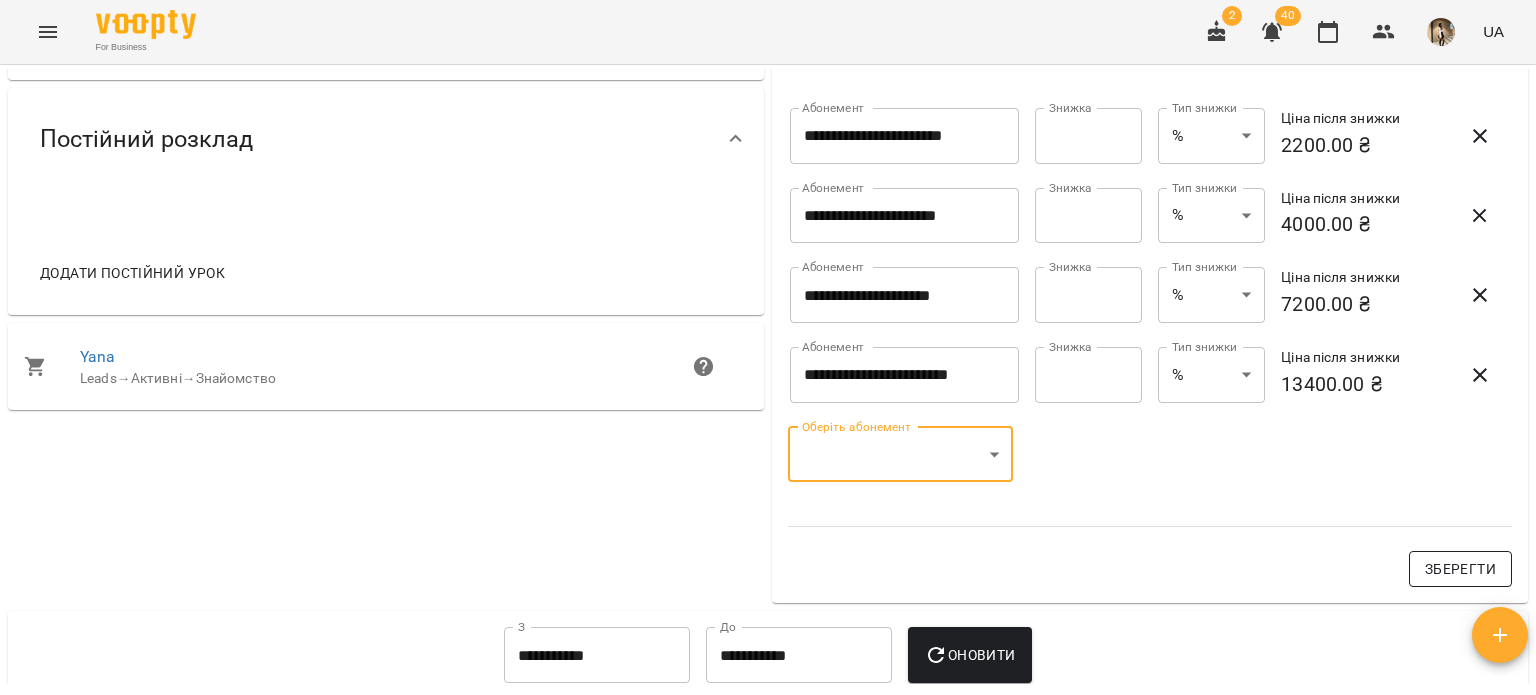 click on "Зберегти" at bounding box center (1460, 569) 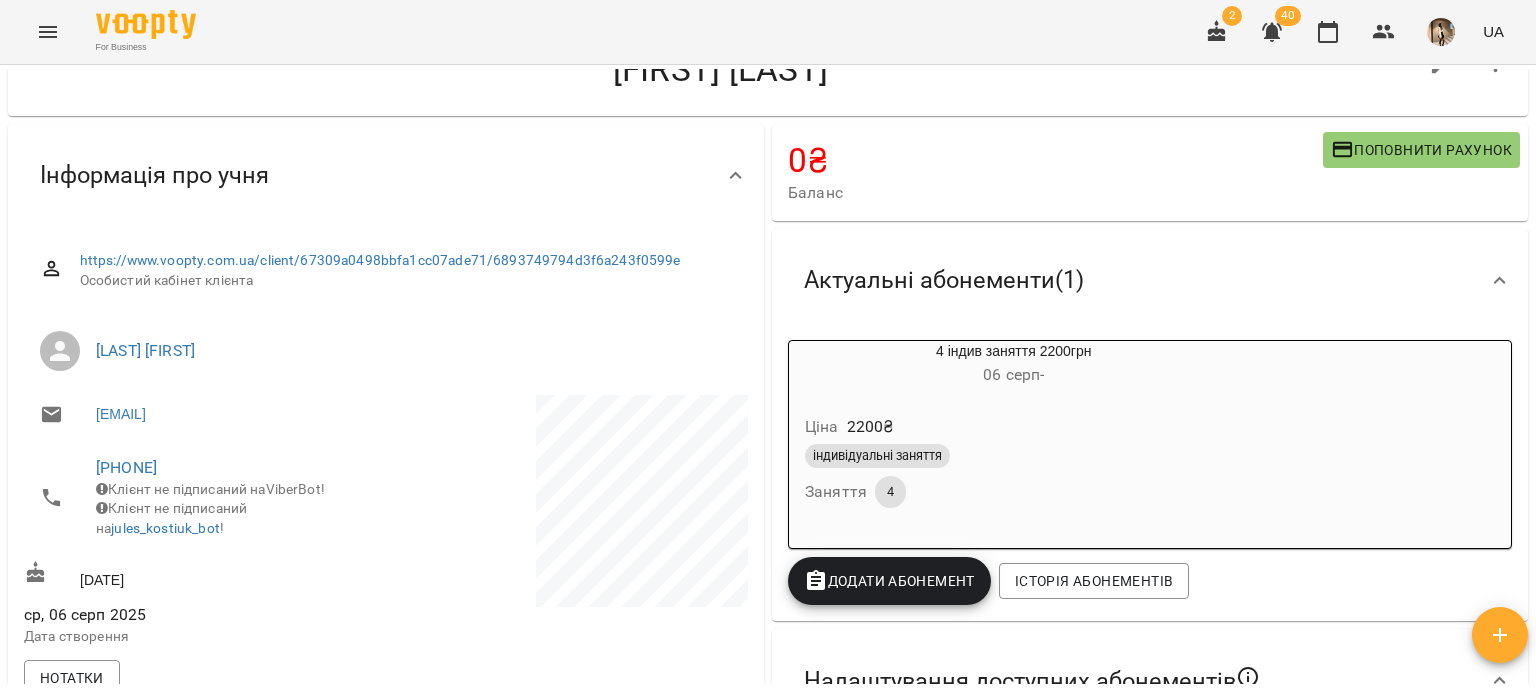 scroll, scrollTop: 0, scrollLeft: 0, axis: both 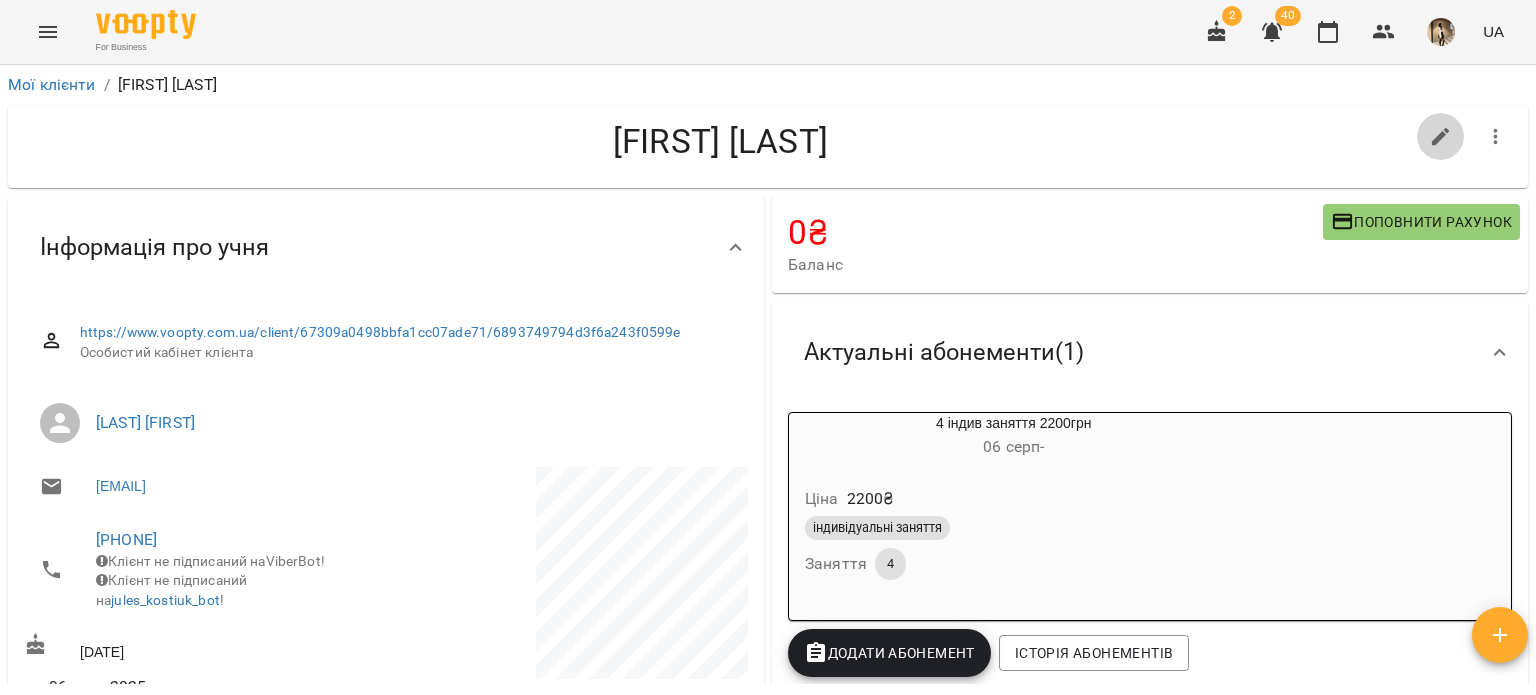 click at bounding box center (1441, 137) 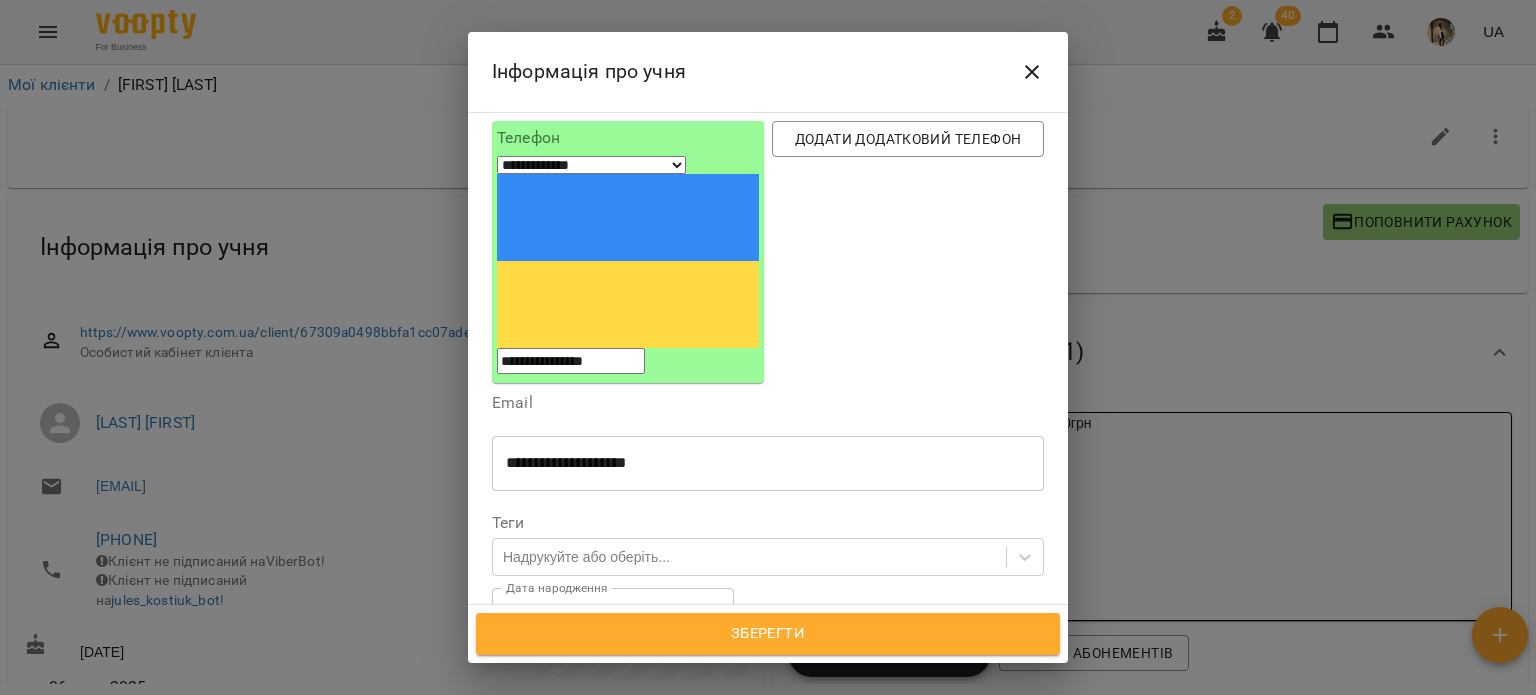 scroll, scrollTop: 199, scrollLeft: 0, axis: vertical 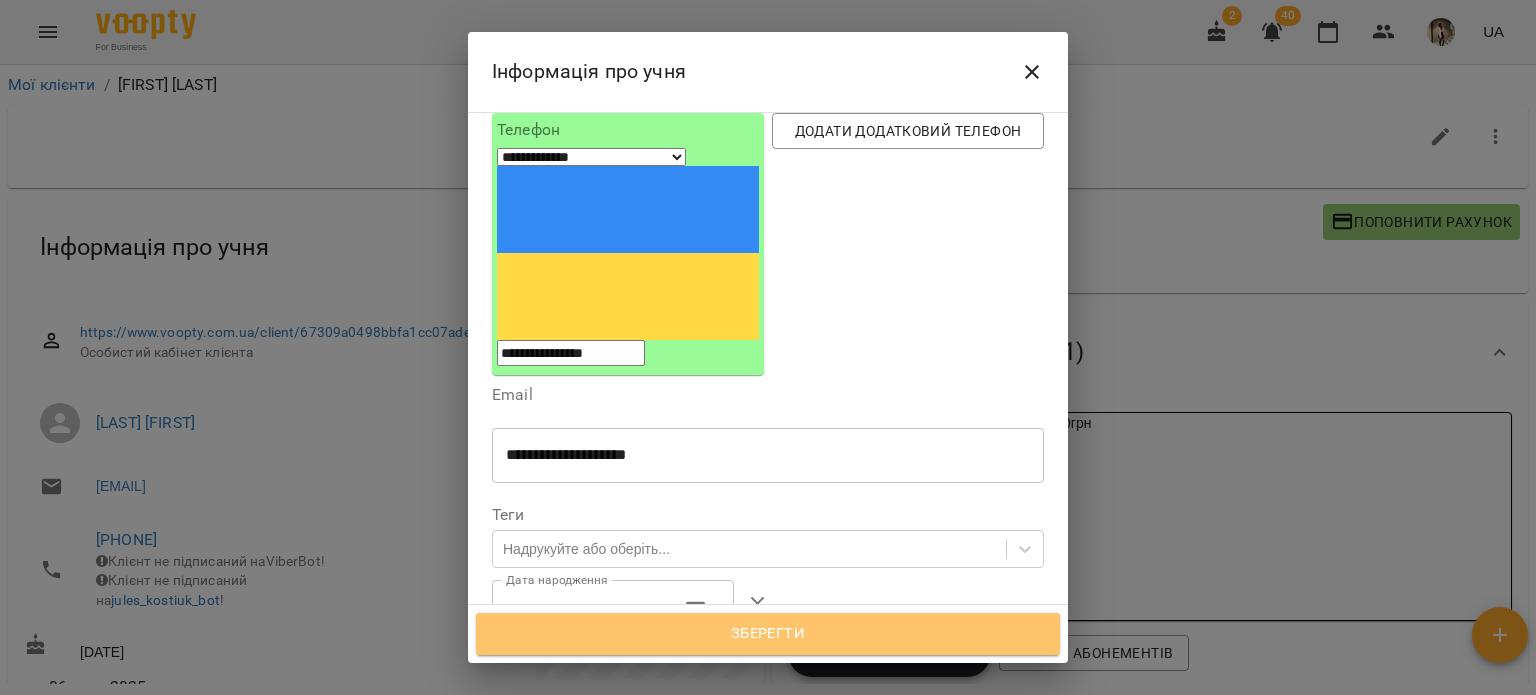 click on "Зберегти" at bounding box center (768, 634) 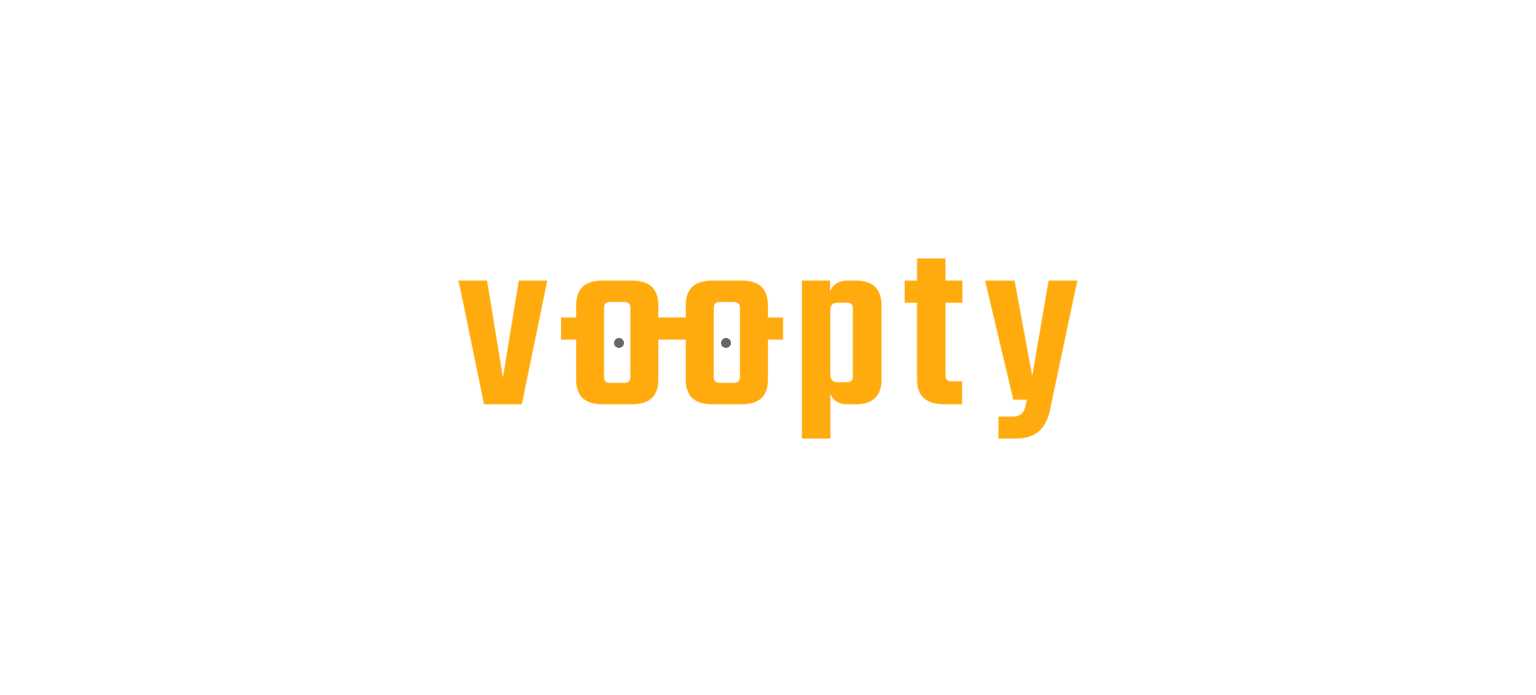 scroll, scrollTop: 0, scrollLeft: 0, axis: both 